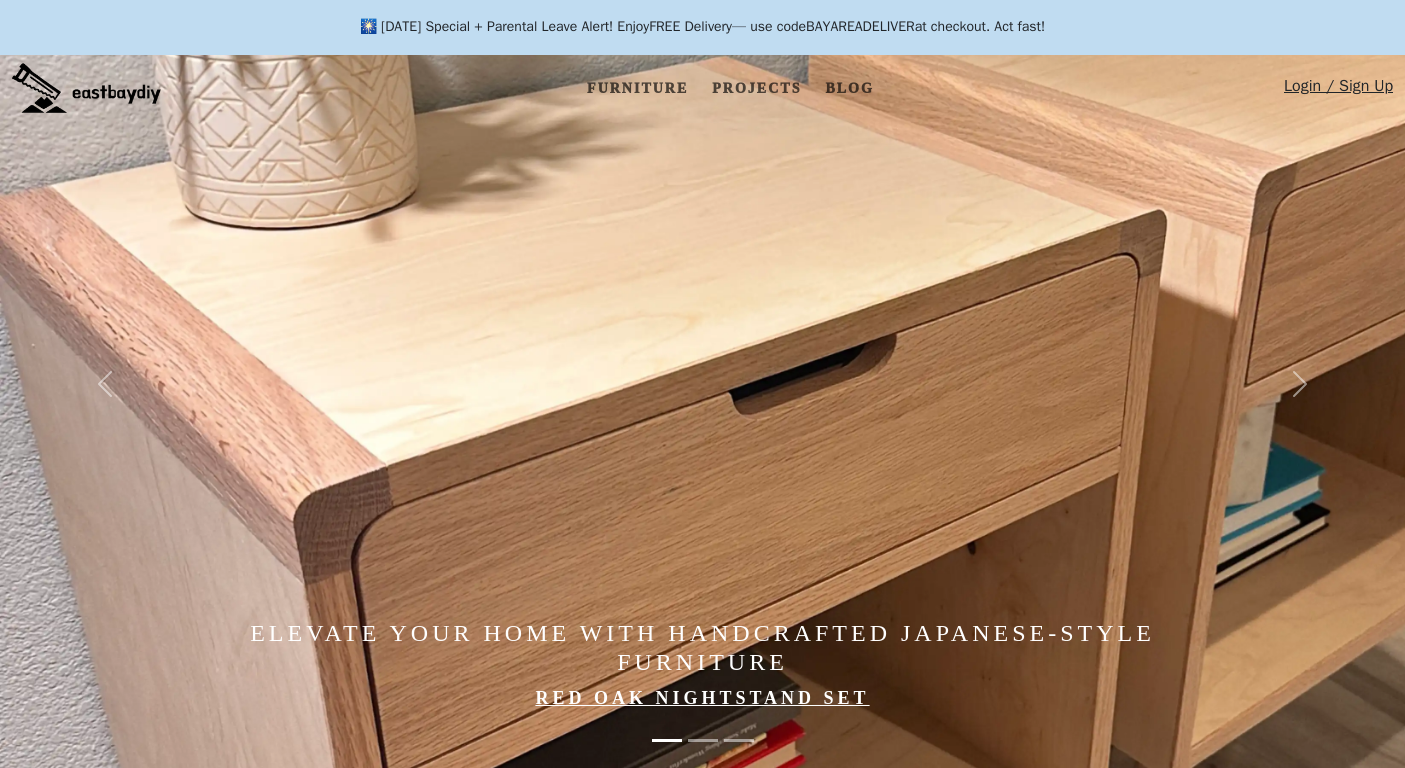 scroll, scrollTop: 0, scrollLeft: 0, axis: both 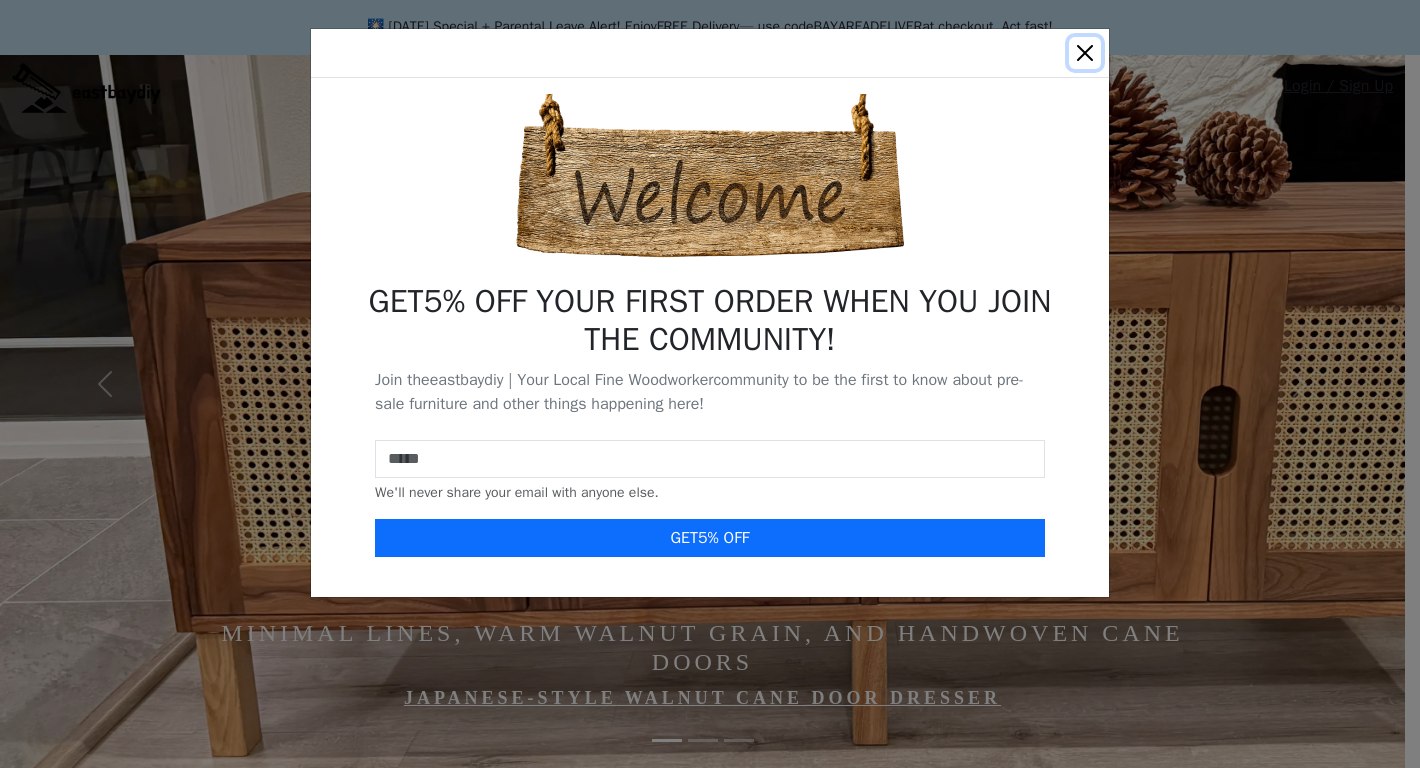 click at bounding box center (1085, 53) 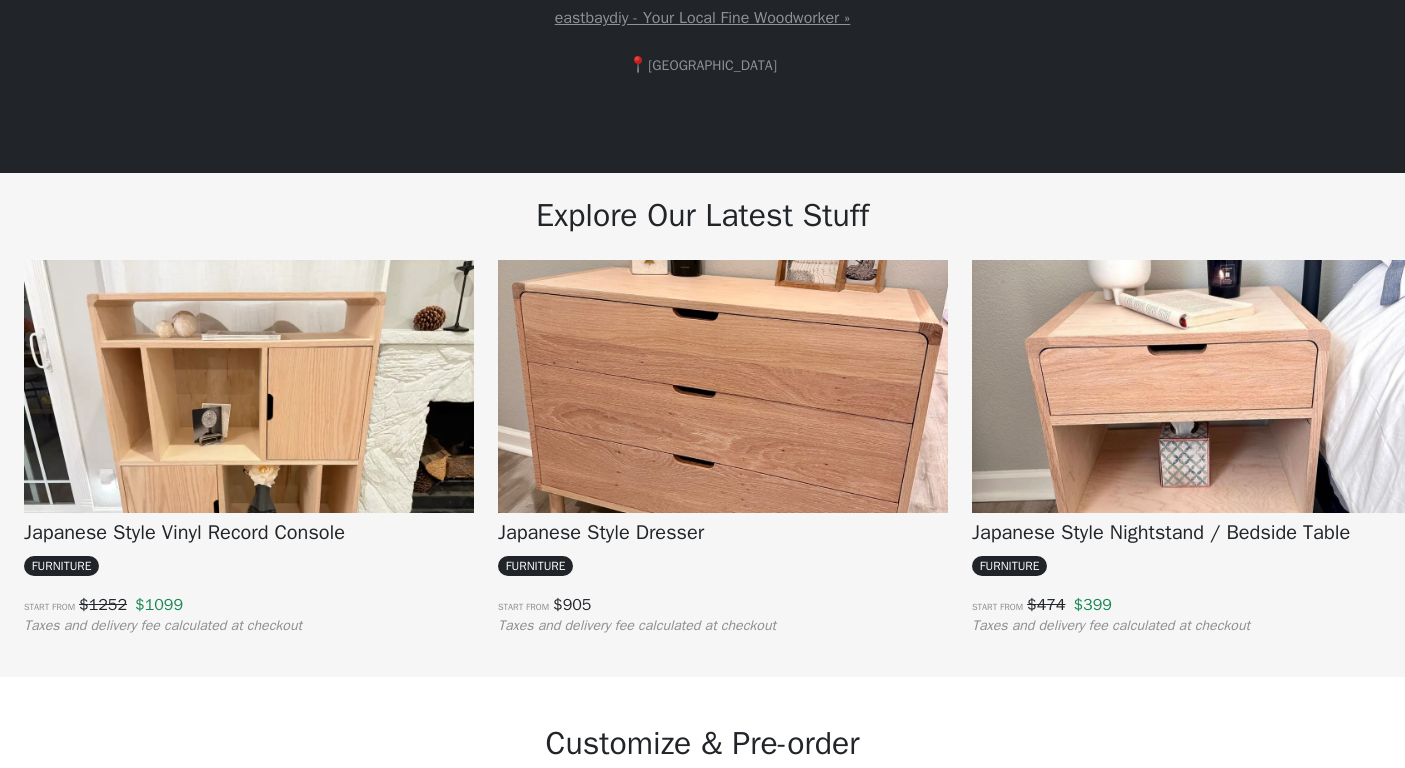 scroll, scrollTop: 1443, scrollLeft: 0, axis: vertical 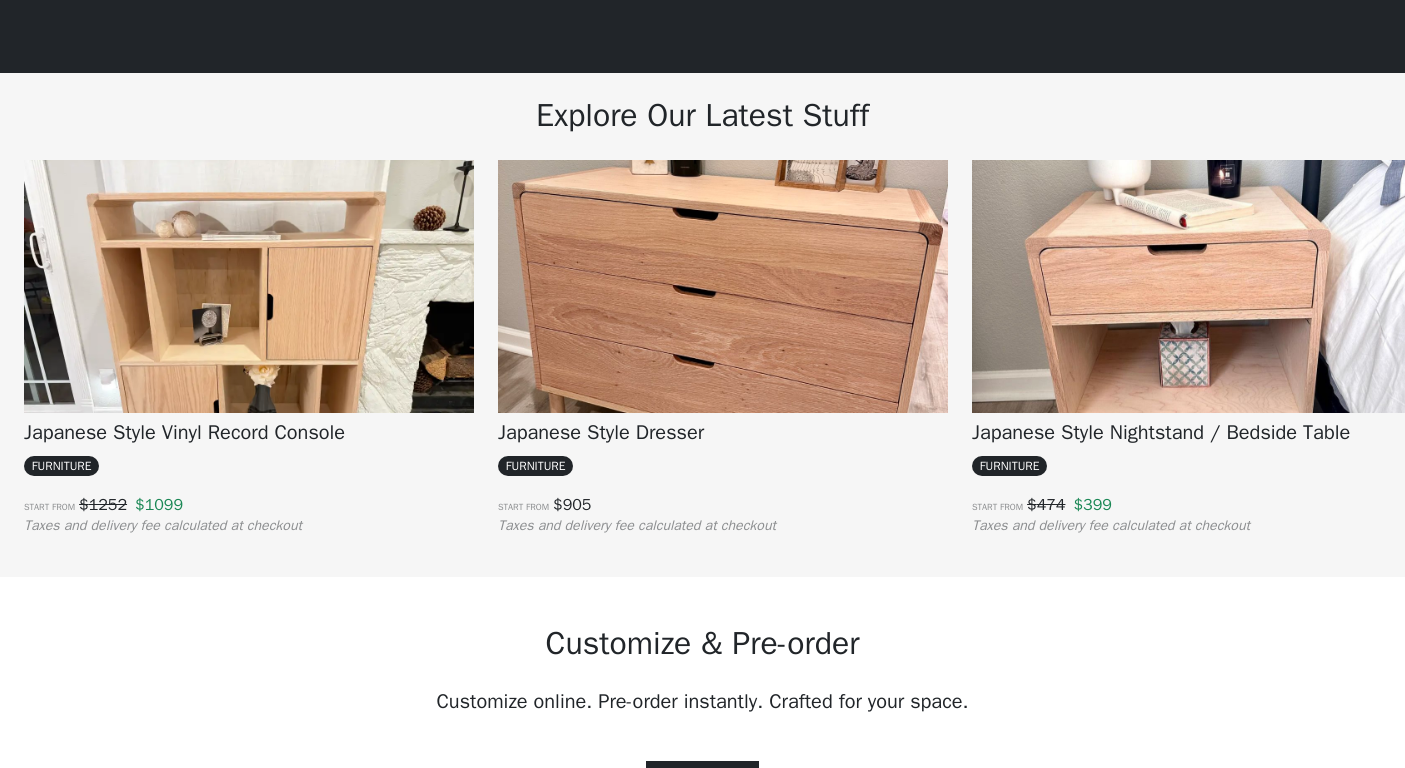 click at bounding box center [1197, 329] 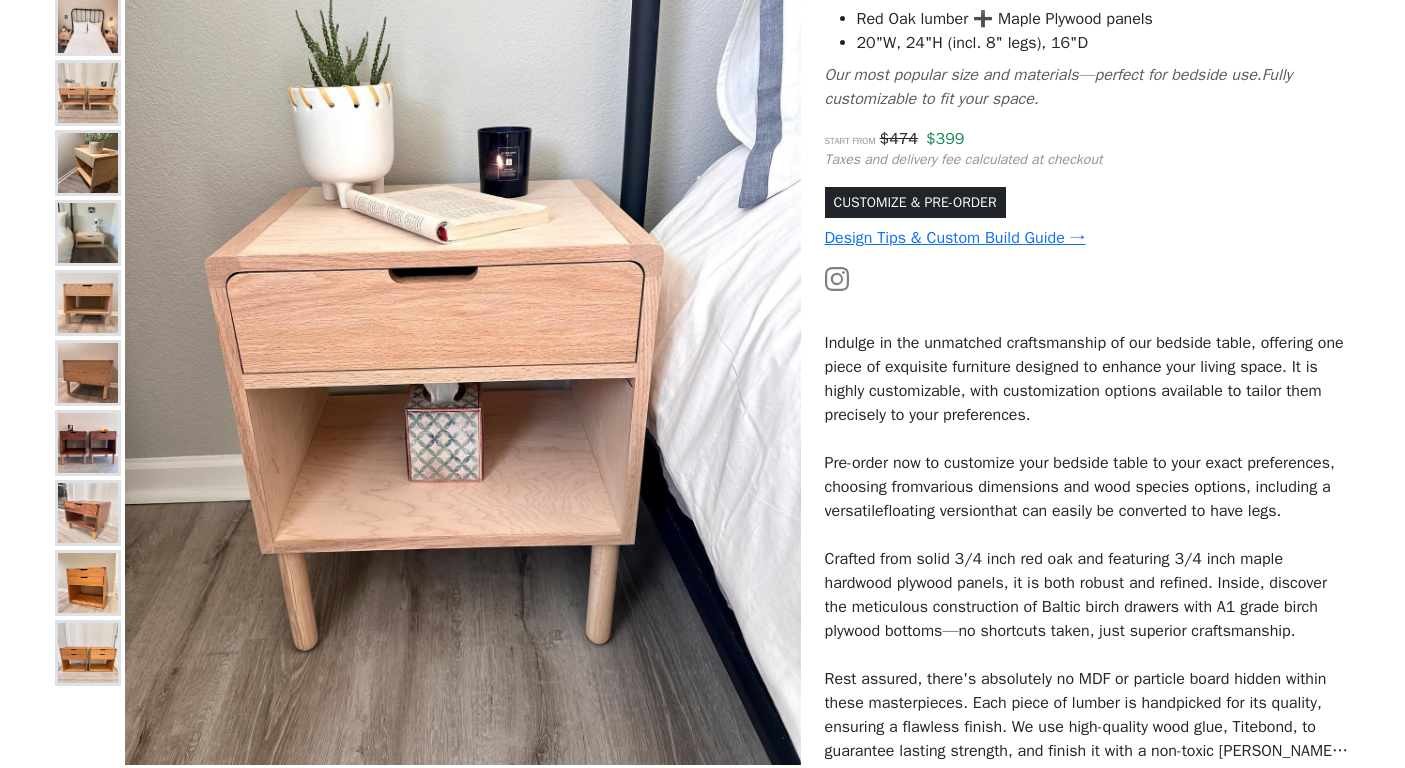 scroll, scrollTop: 314, scrollLeft: 0, axis: vertical 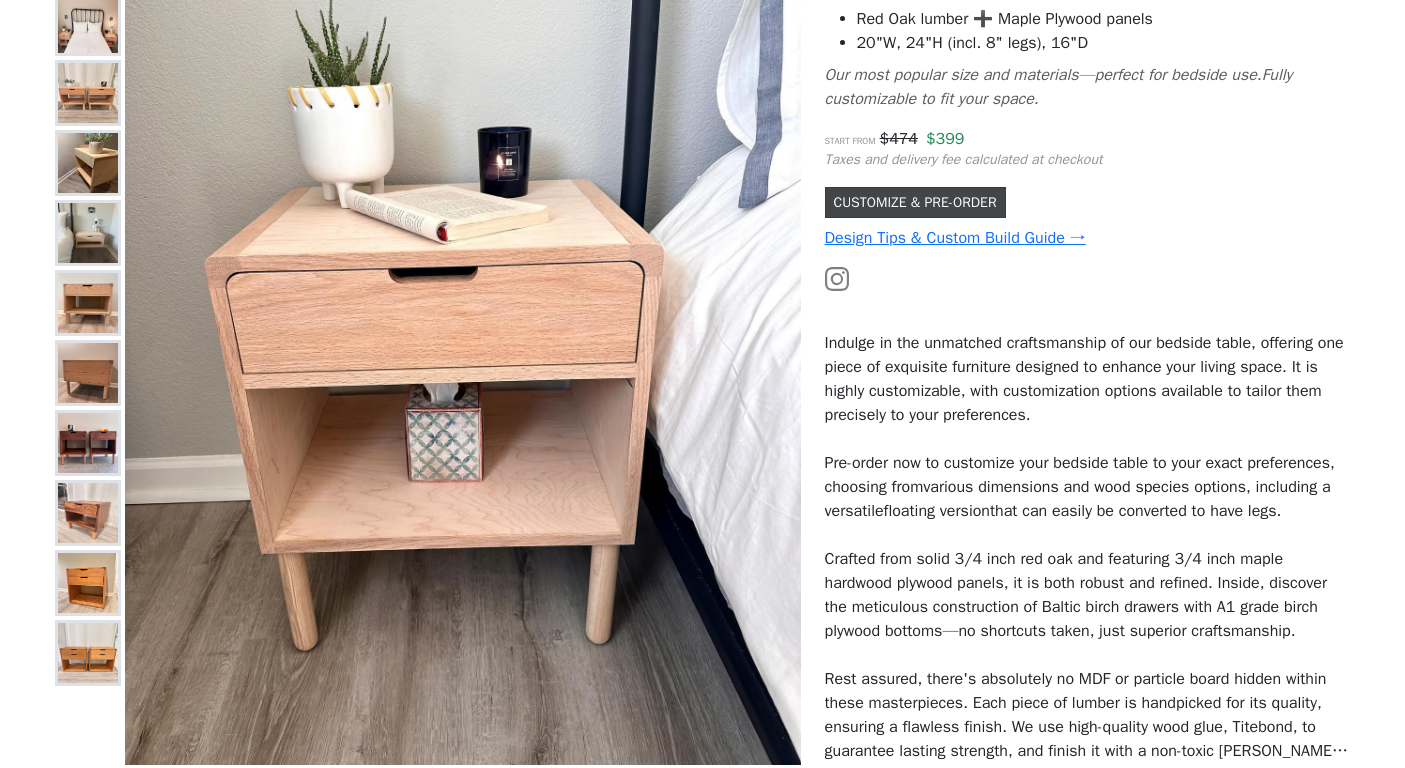 click on "CUSTOMIZE & PRE-ORDER" at bounding box center [915, 202] 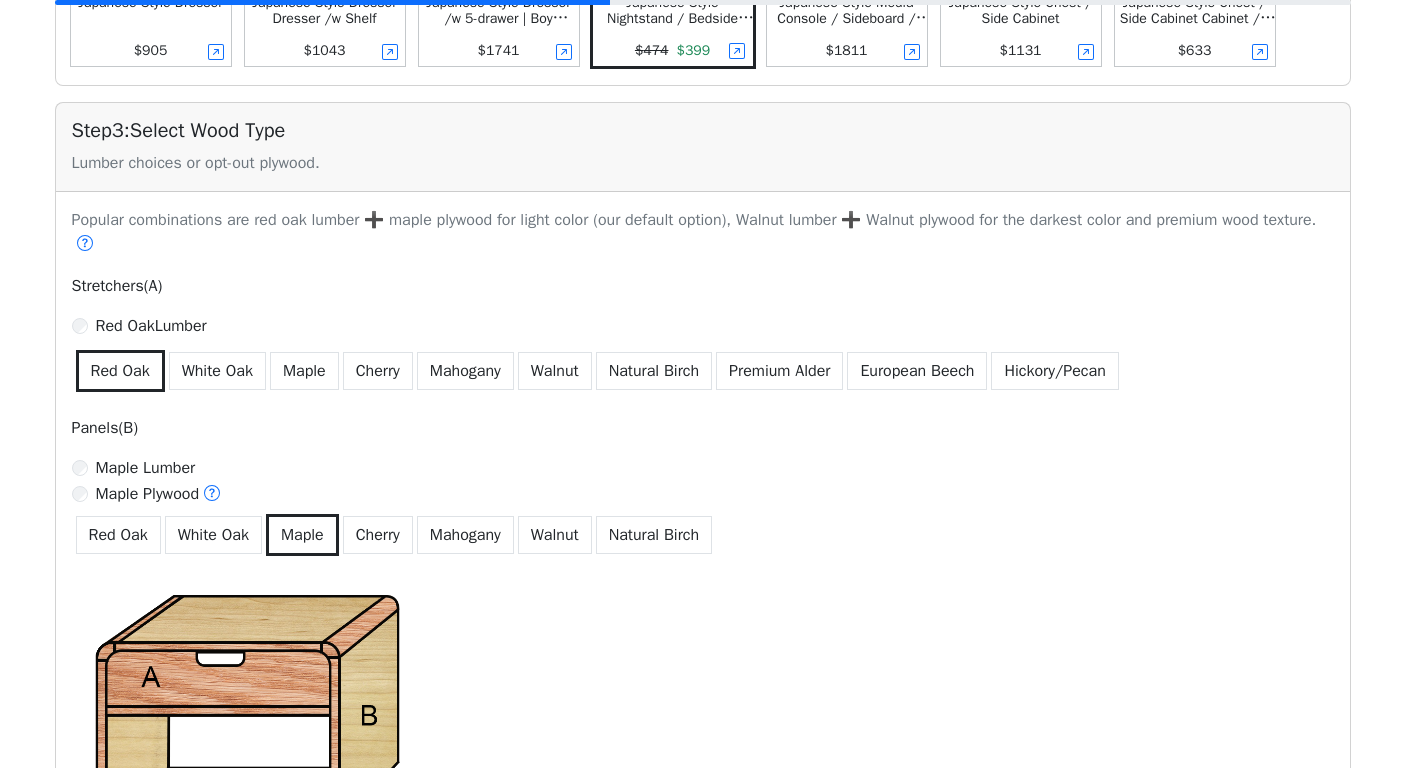 scroll, scrollTop: 1066, scrollLeft: 0, axis: vertical 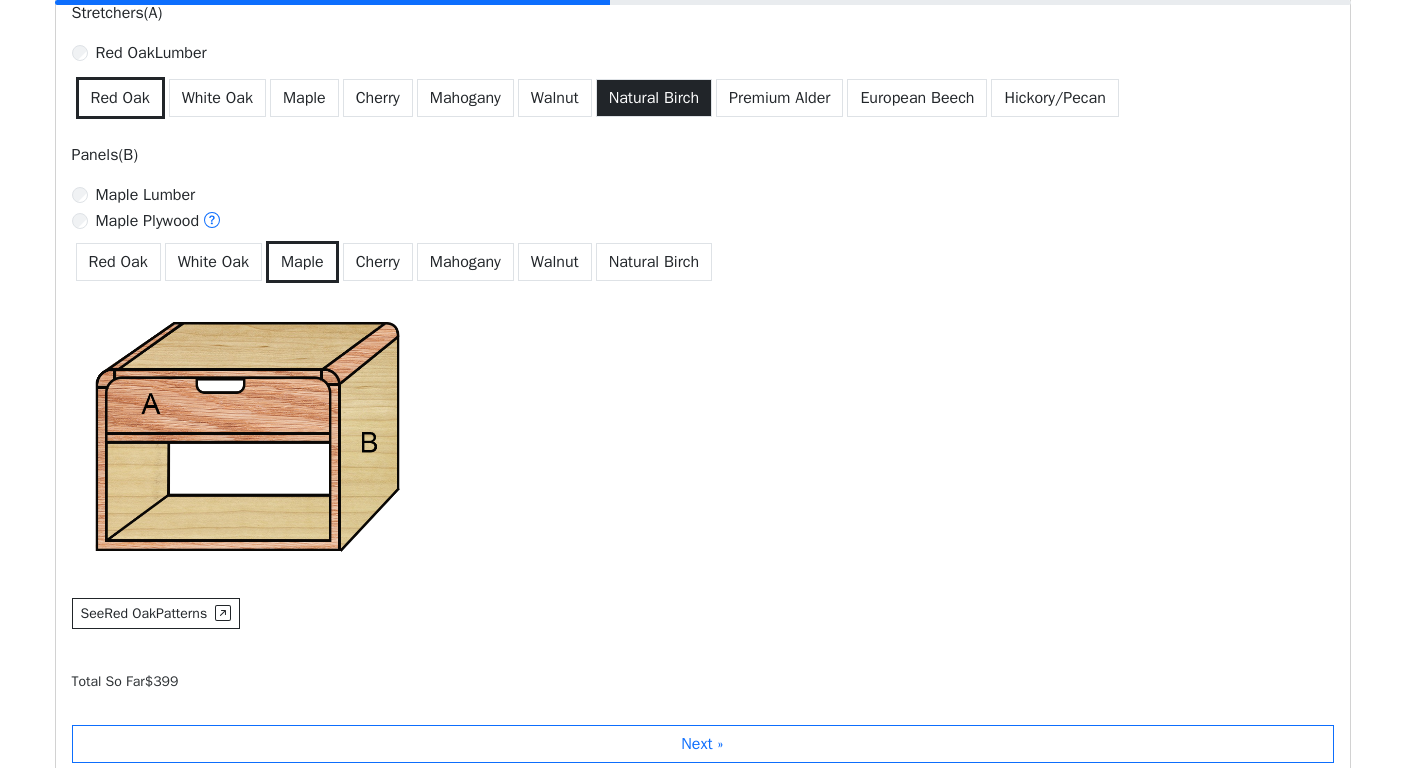 click on "Natural Birch" at bounding box center [654, 98] 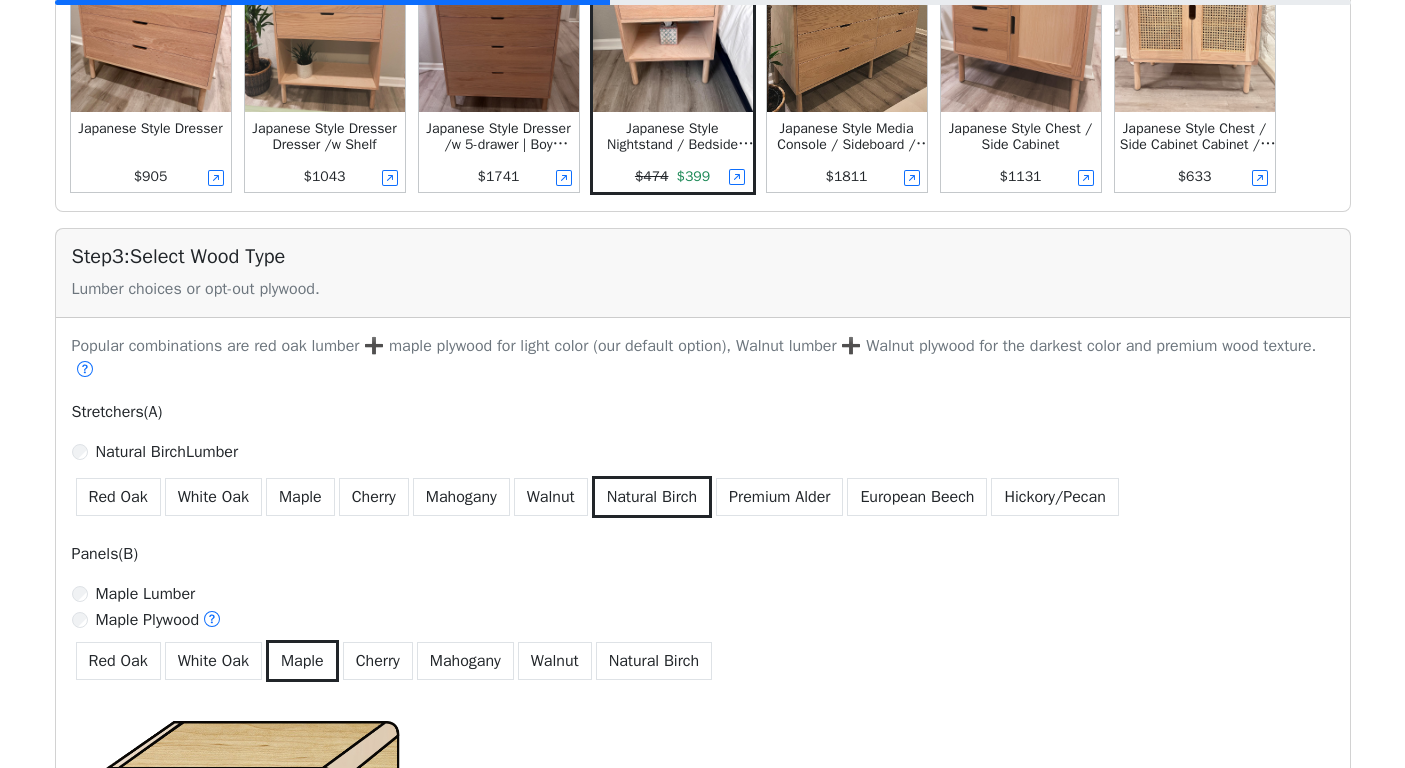 scroll, scrollTop: 1042, scrollLeft: 0, axis: vertical 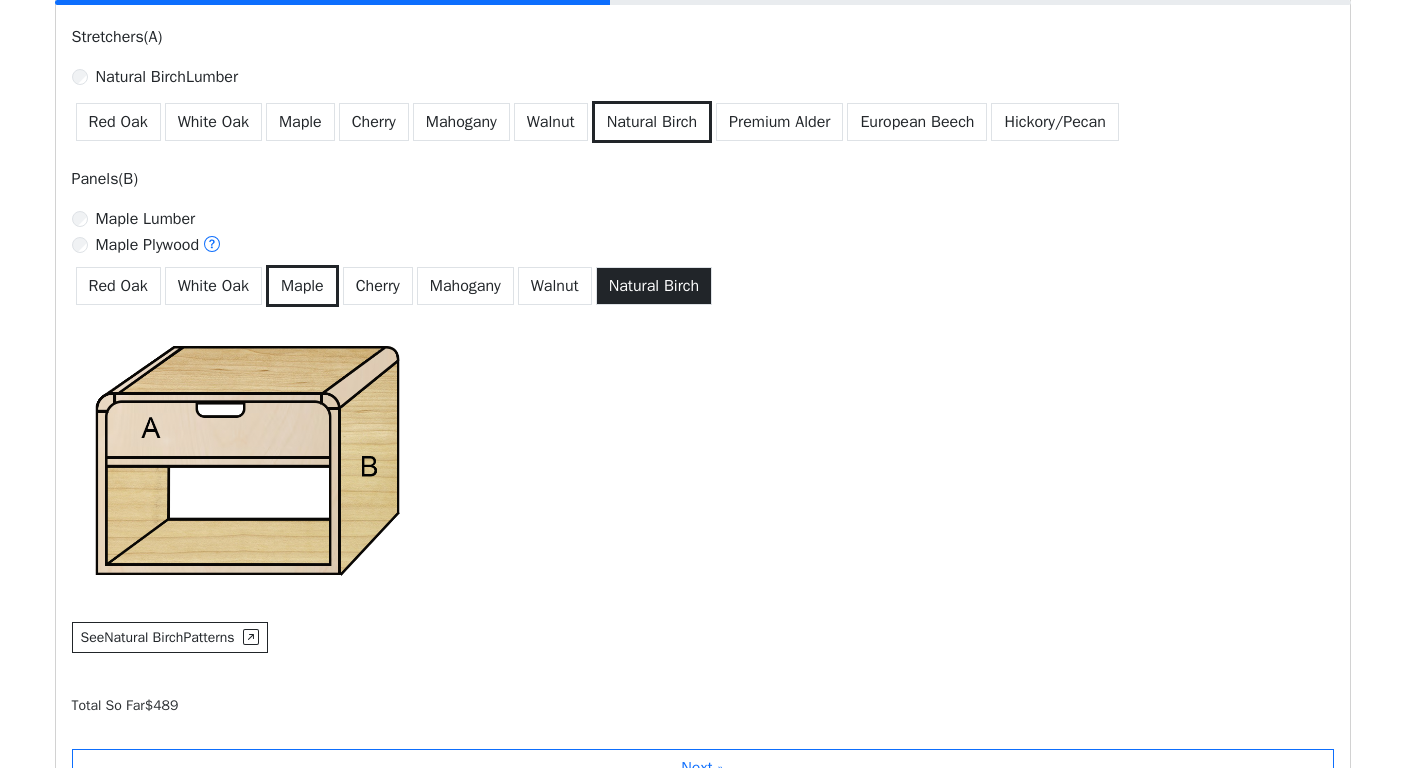 click on "Natural Birch" at bounding box center (654, 286) 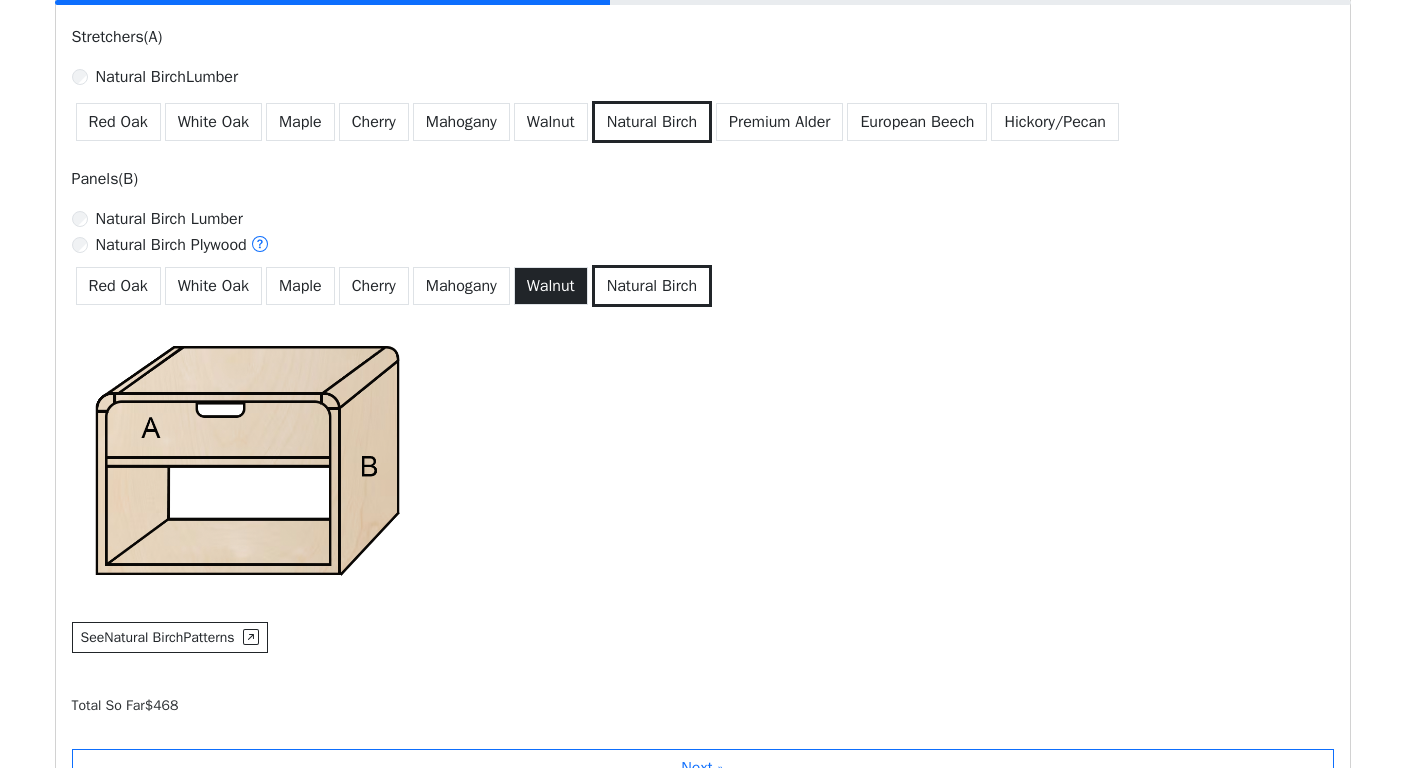 click on "Walnut" at bounding box center (551, 286) 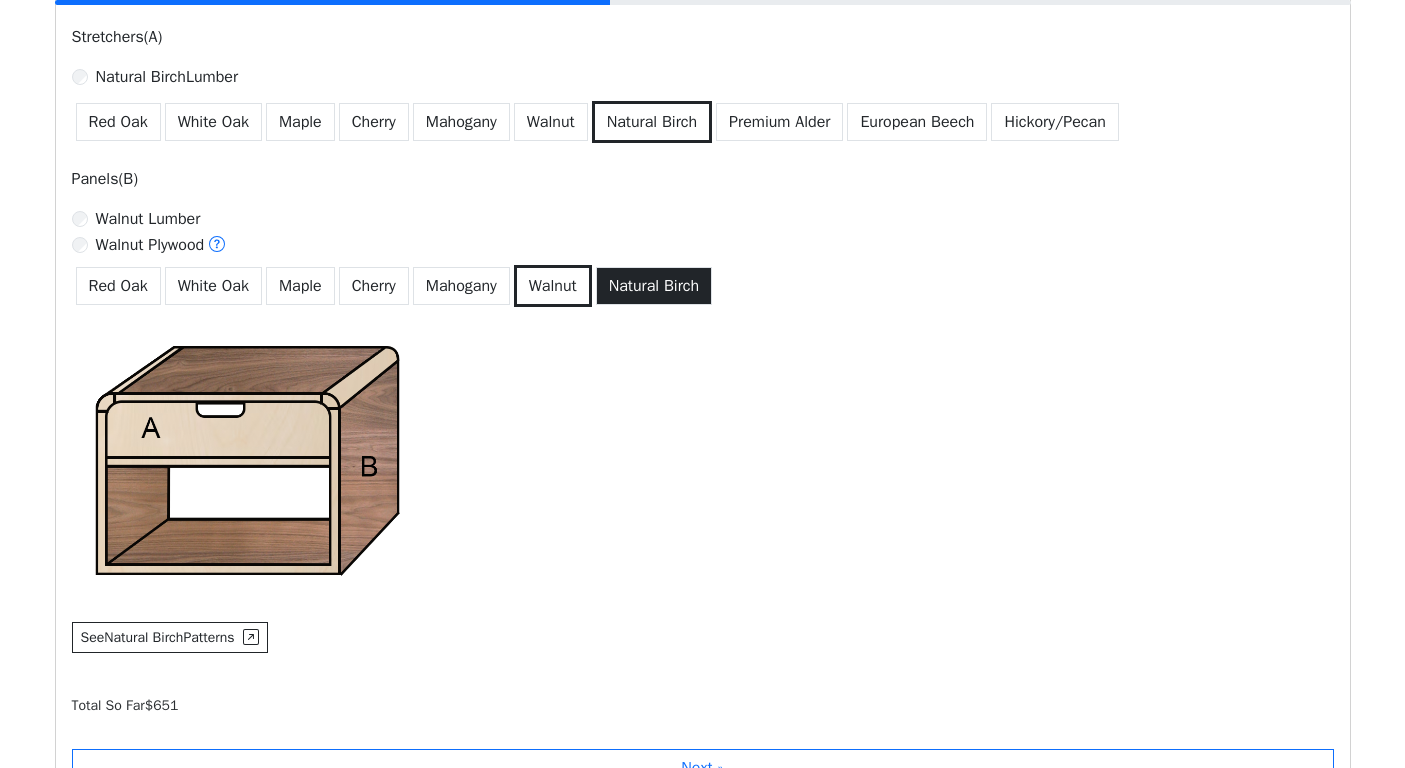 click on "Natural Birch" at bounding box center [654, 286] 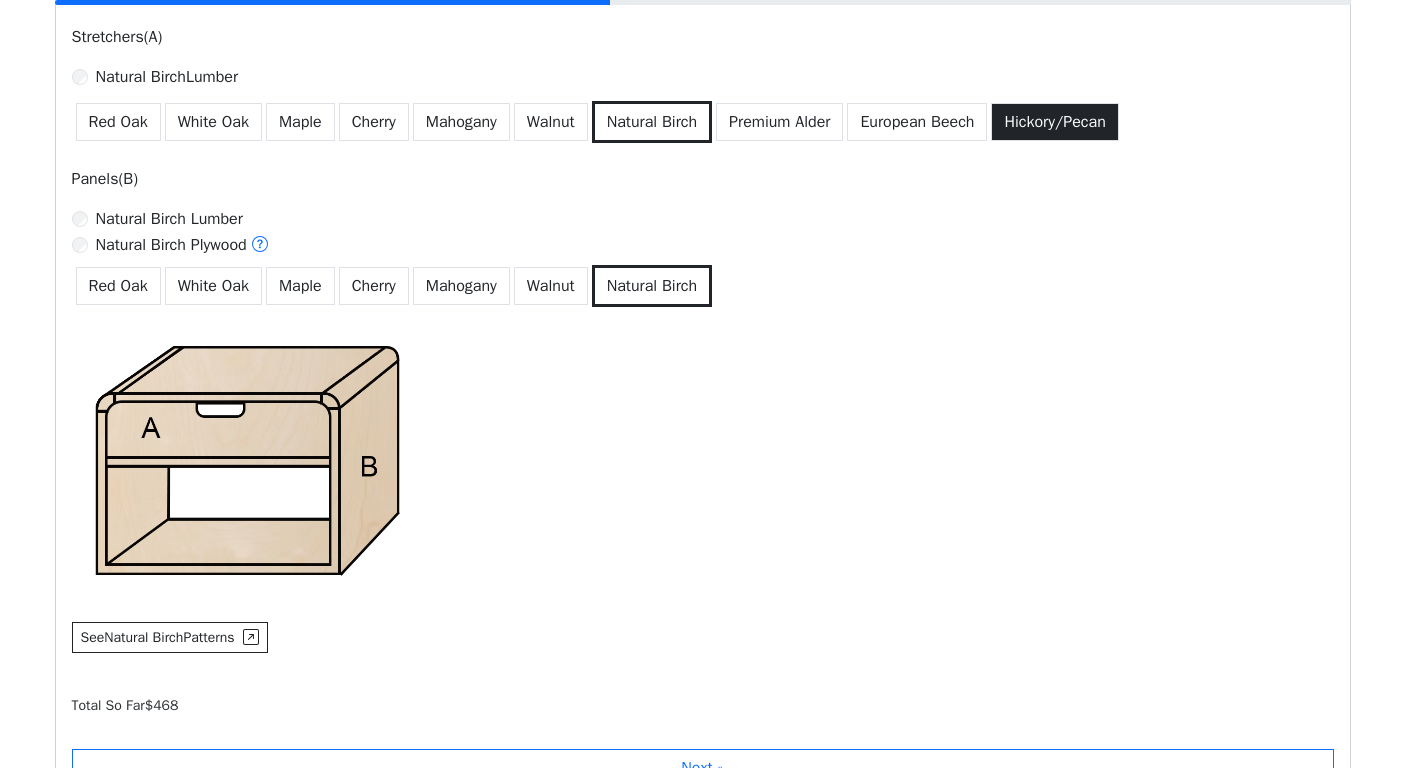 click on "Hickory/Pecan" at bounding box center [1054, 122] 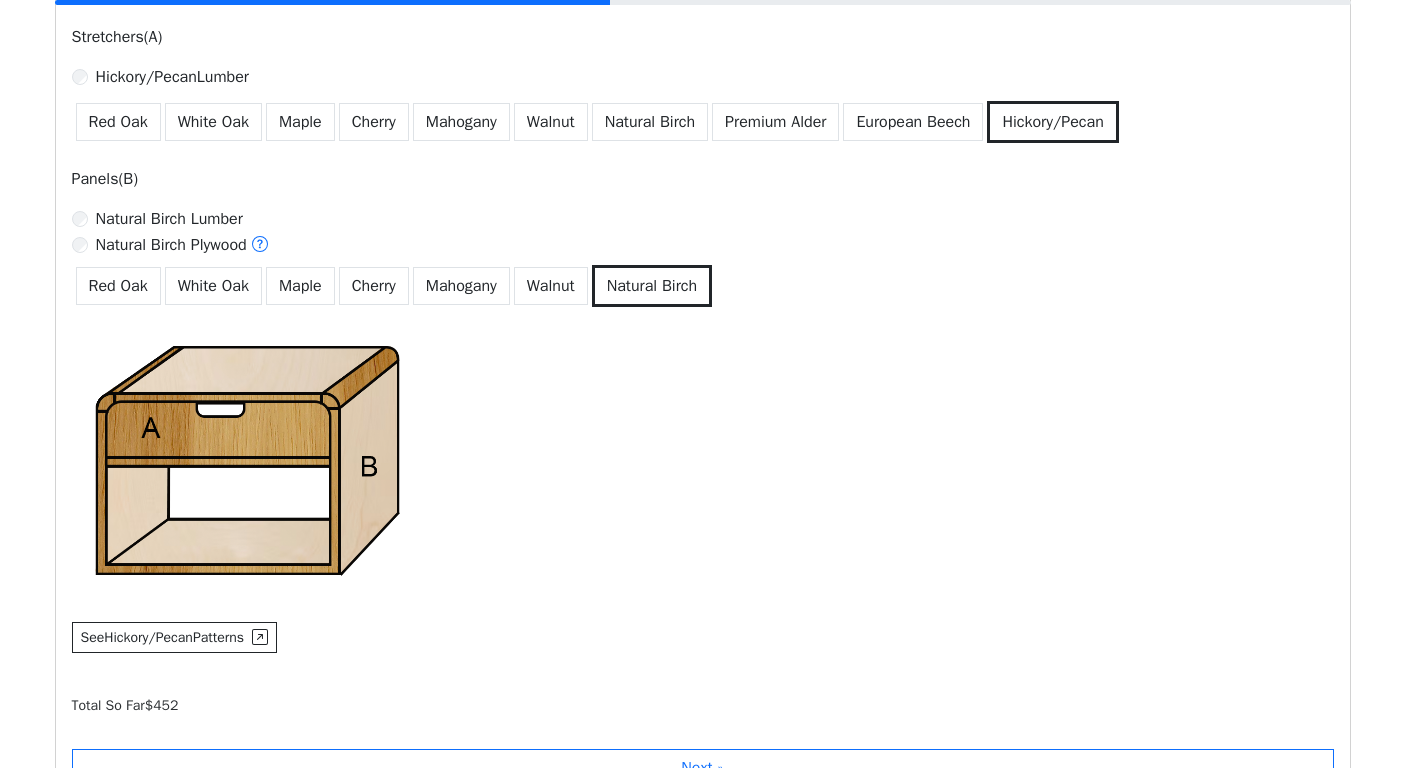 click on "Stretchers(A) Hickory/Pecan  Lumber Red Oak White Oak Maple Cherry Mahogany Walnut Natural Birch Premium Alder European Beech Hickory/Pecan Panels(B) Natural Birch   Lumber Natural Birch   Plywood Red Oak White Oak Maple Cherry Mahogany Walnut Natural Birch See  Hickory/Pecan  Patterns" at bounding box center [703, 343] 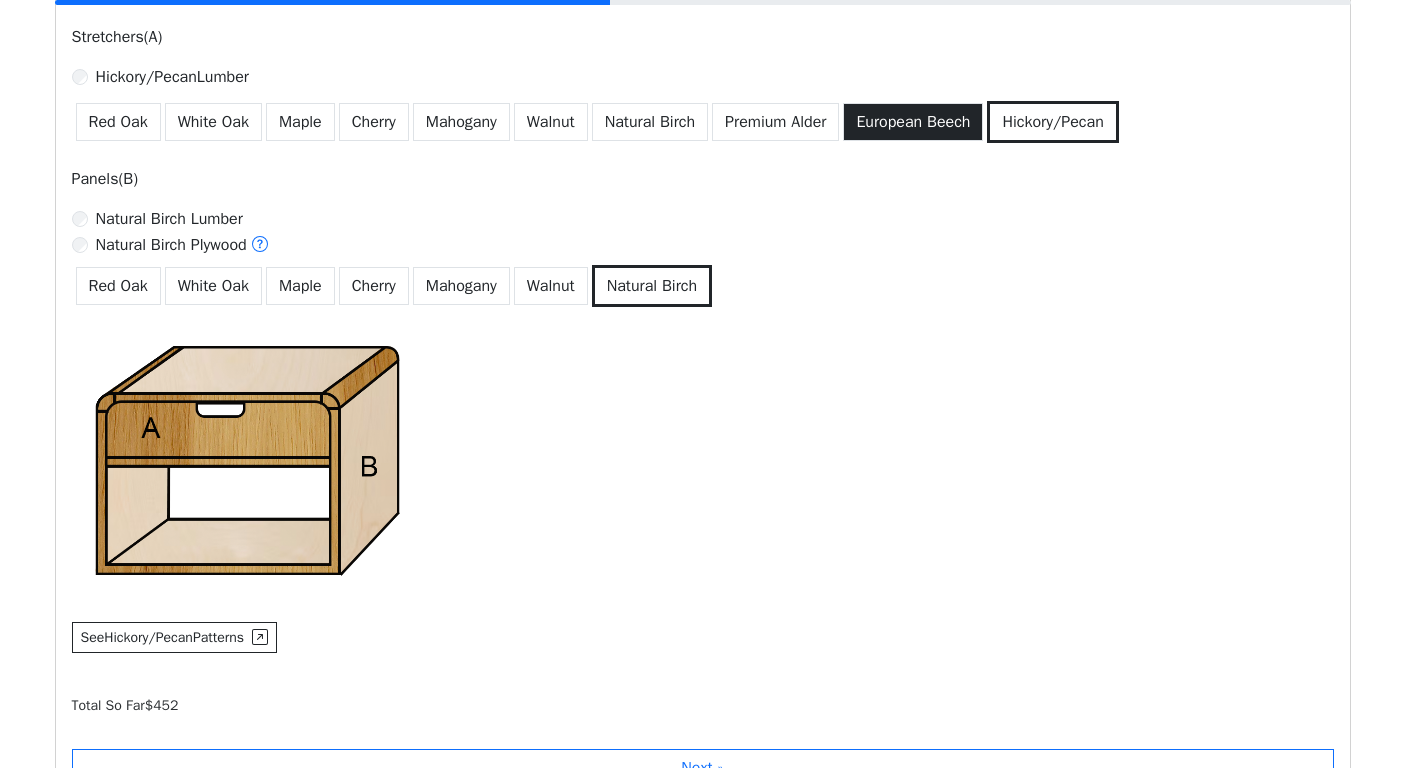 click on "European Beech" at bounding box center [913, 122] 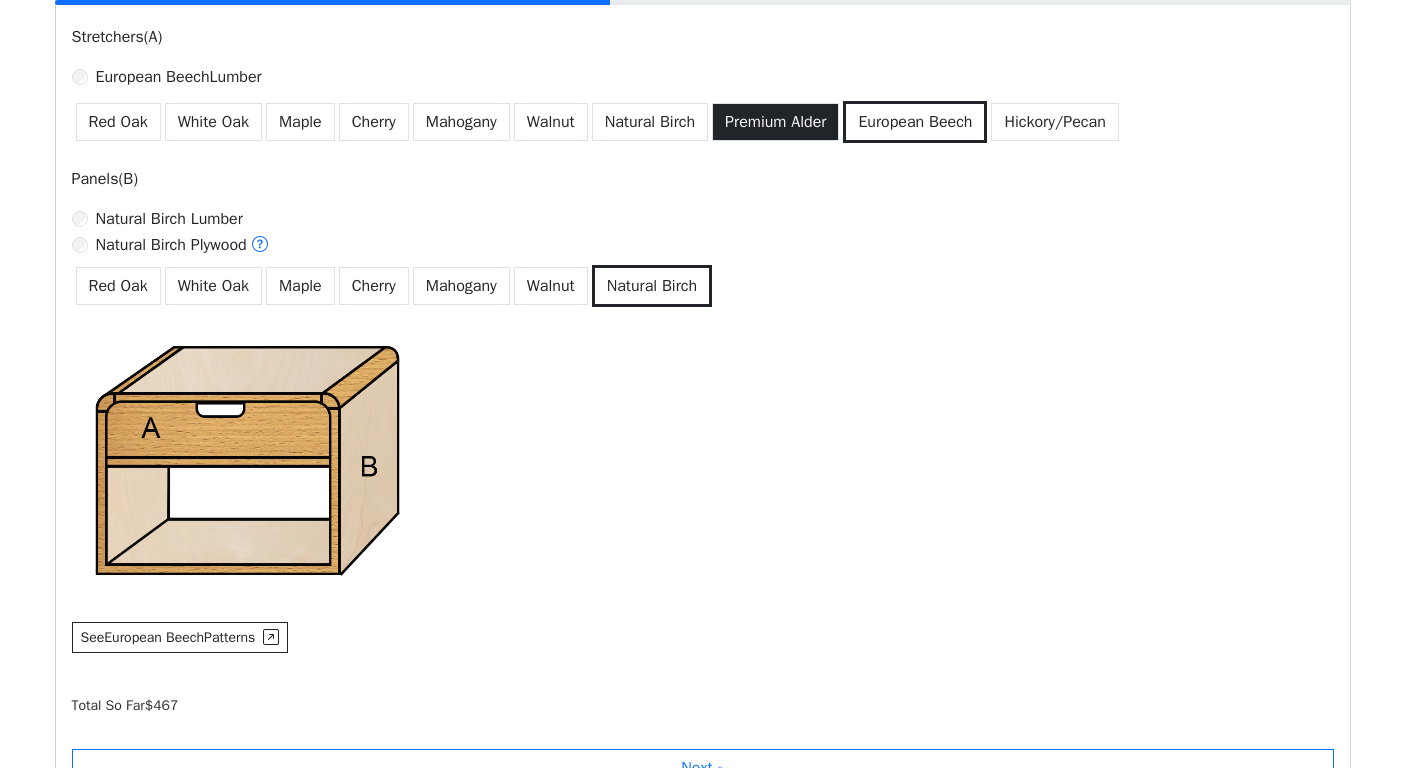 click on "Premium Alder" at bounding box center (775, 122) 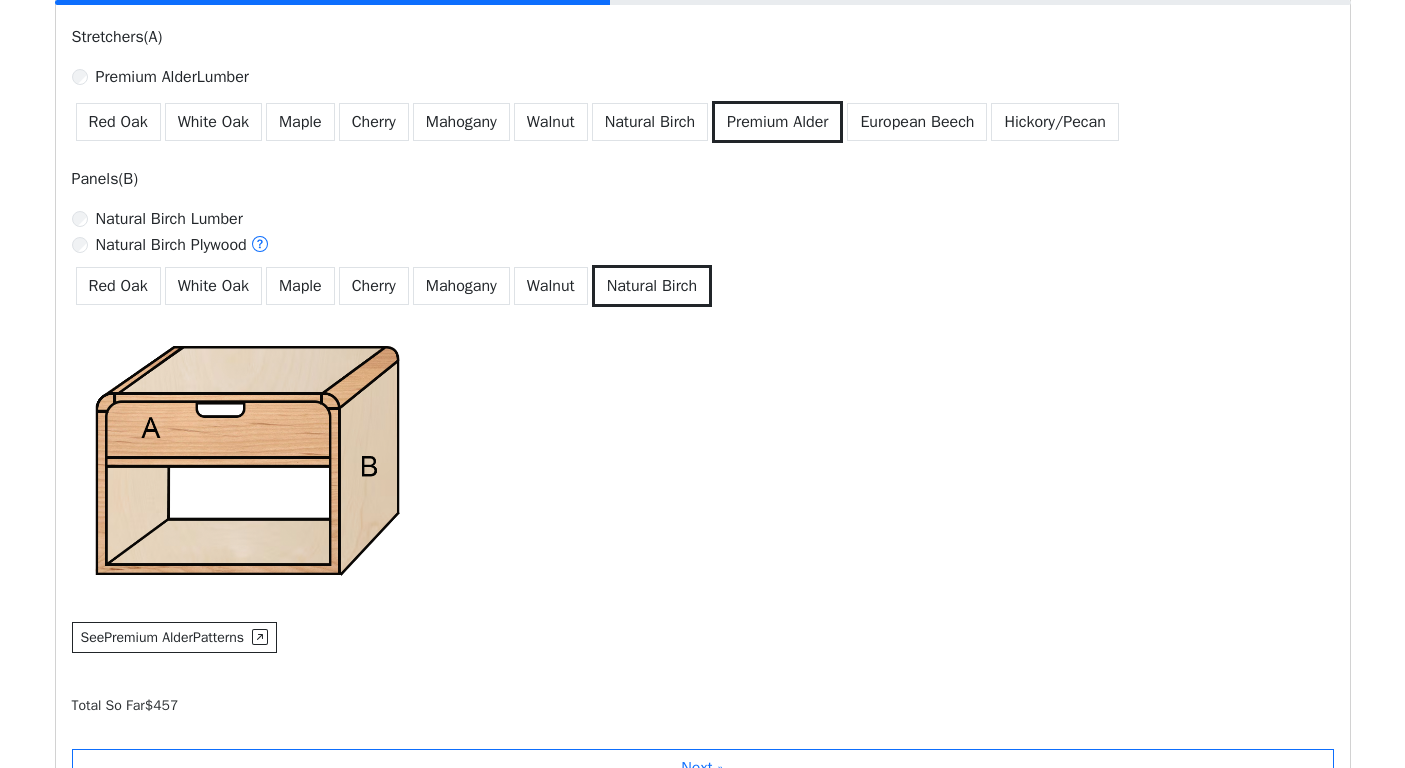 click on "Stretchers(A) Premium Alder  Lumber Red Oak White Oak Maple Cherry Mahogany Walnut Natural Birch Premium Alder European Beech Hickory/Pecan Panels(B) Natural Birch   Lumber Natural Birch   Plywood Red Oak White Oak Maple Cherry Mahogany Walnut Natural Birch See  Premium Alder  Patterns" at bounding box center [703, 343] 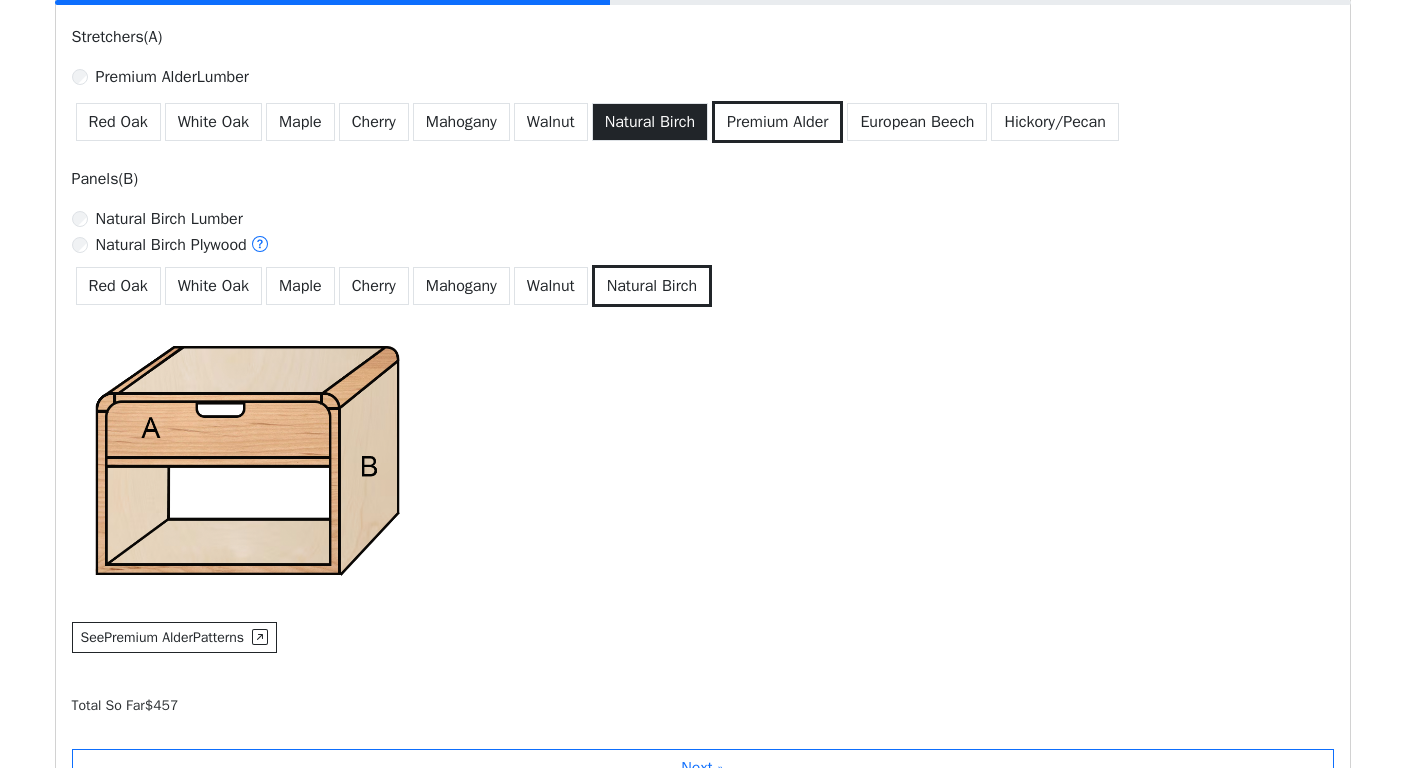 click on "Natural Birch" at bounding box center [650, 122] 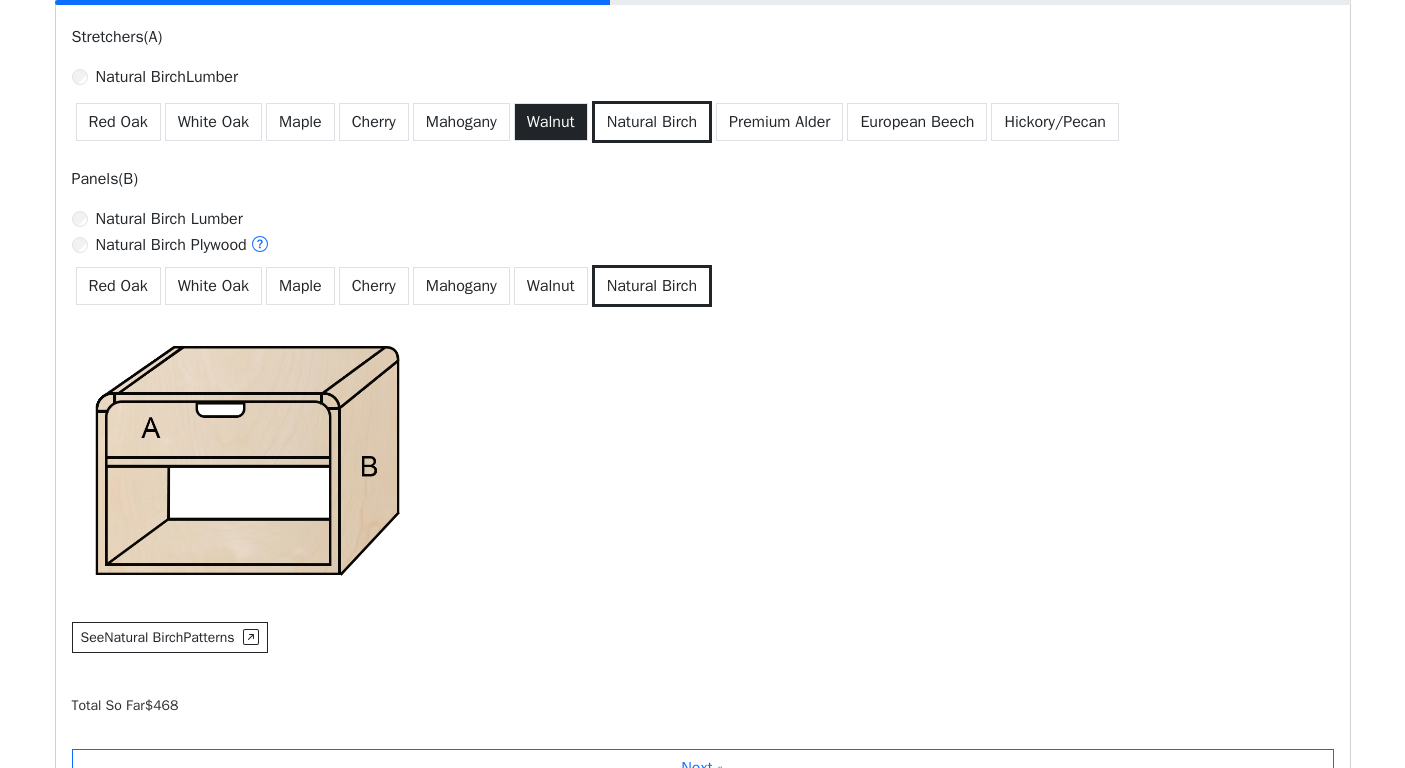 click on "Walnut" at bounding box center (551, 122) 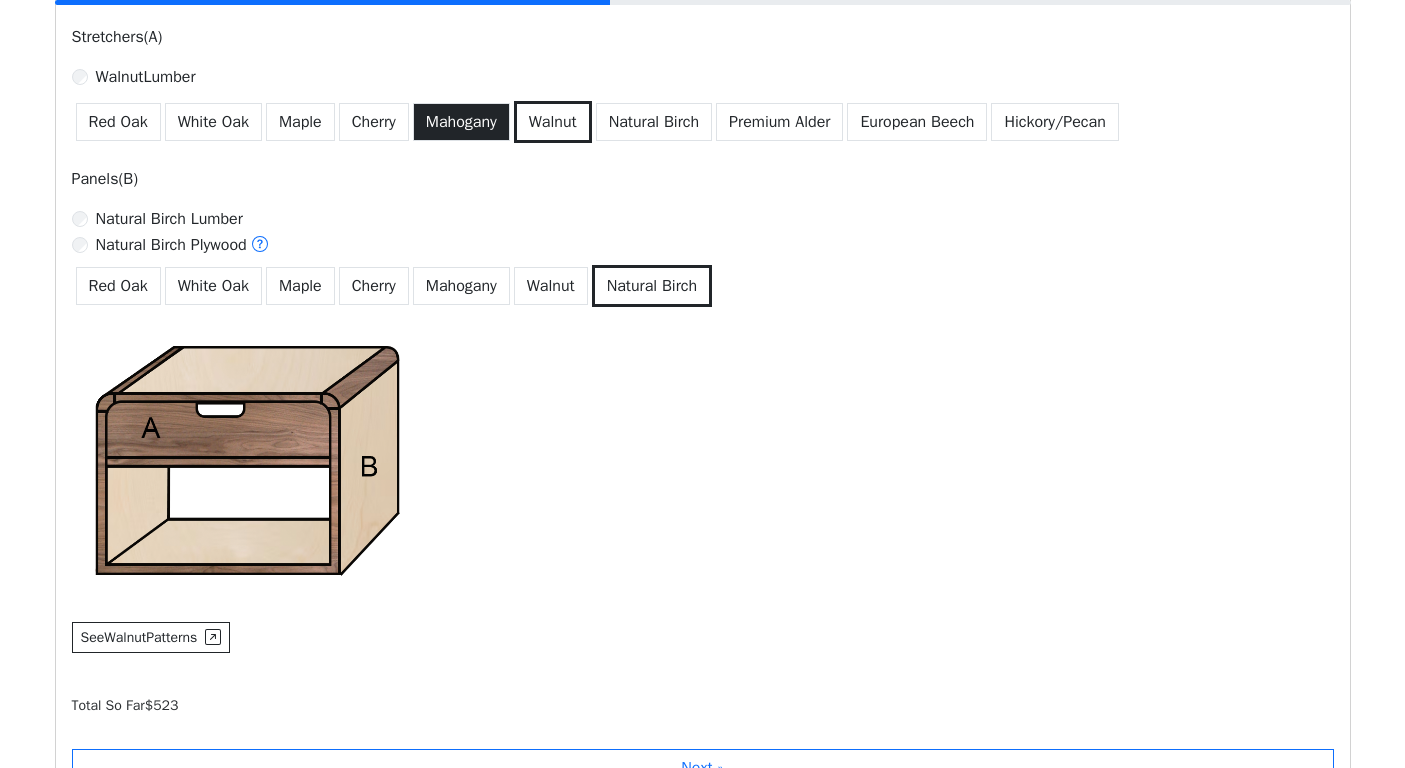click on "Mahogany" at bounding box center (461, 122) 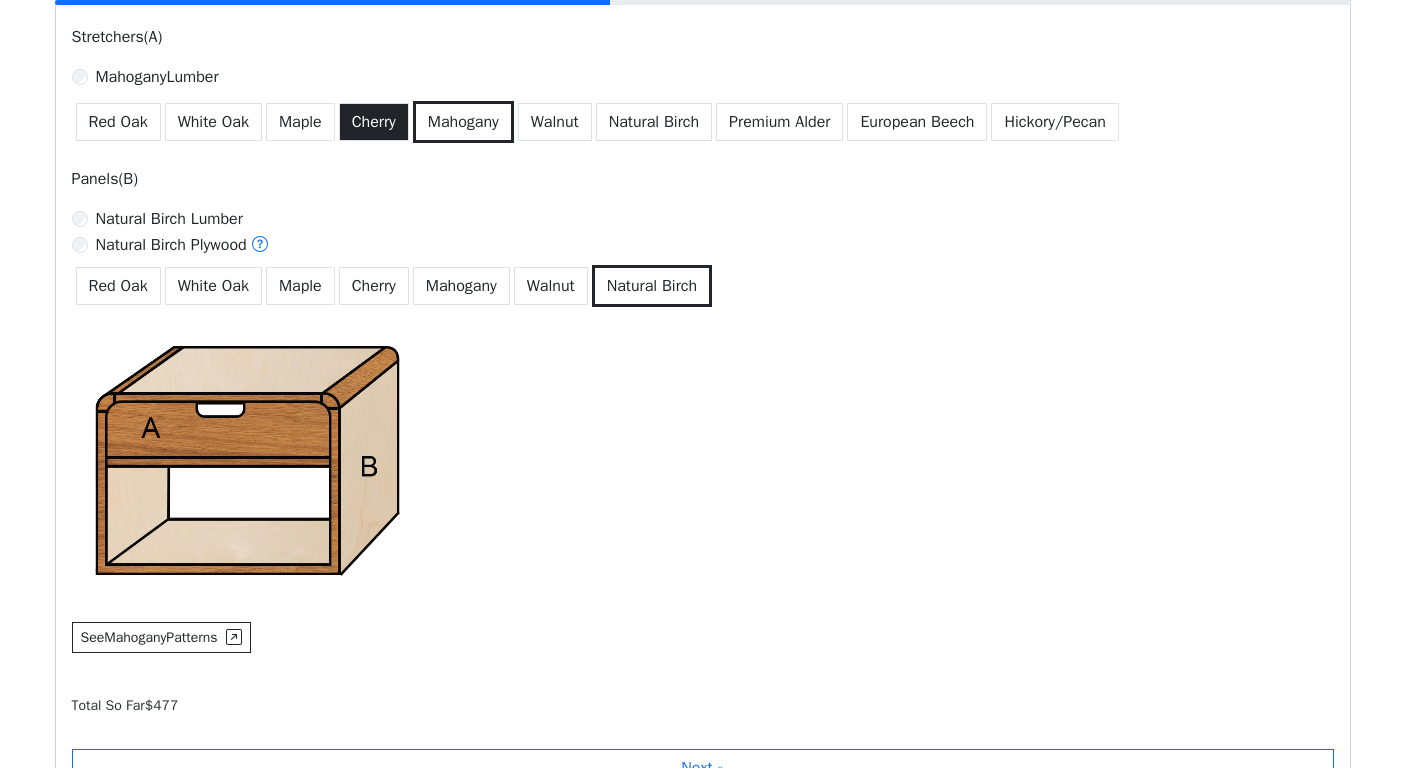 click on "Cherry" at bounding box center (374, 122) 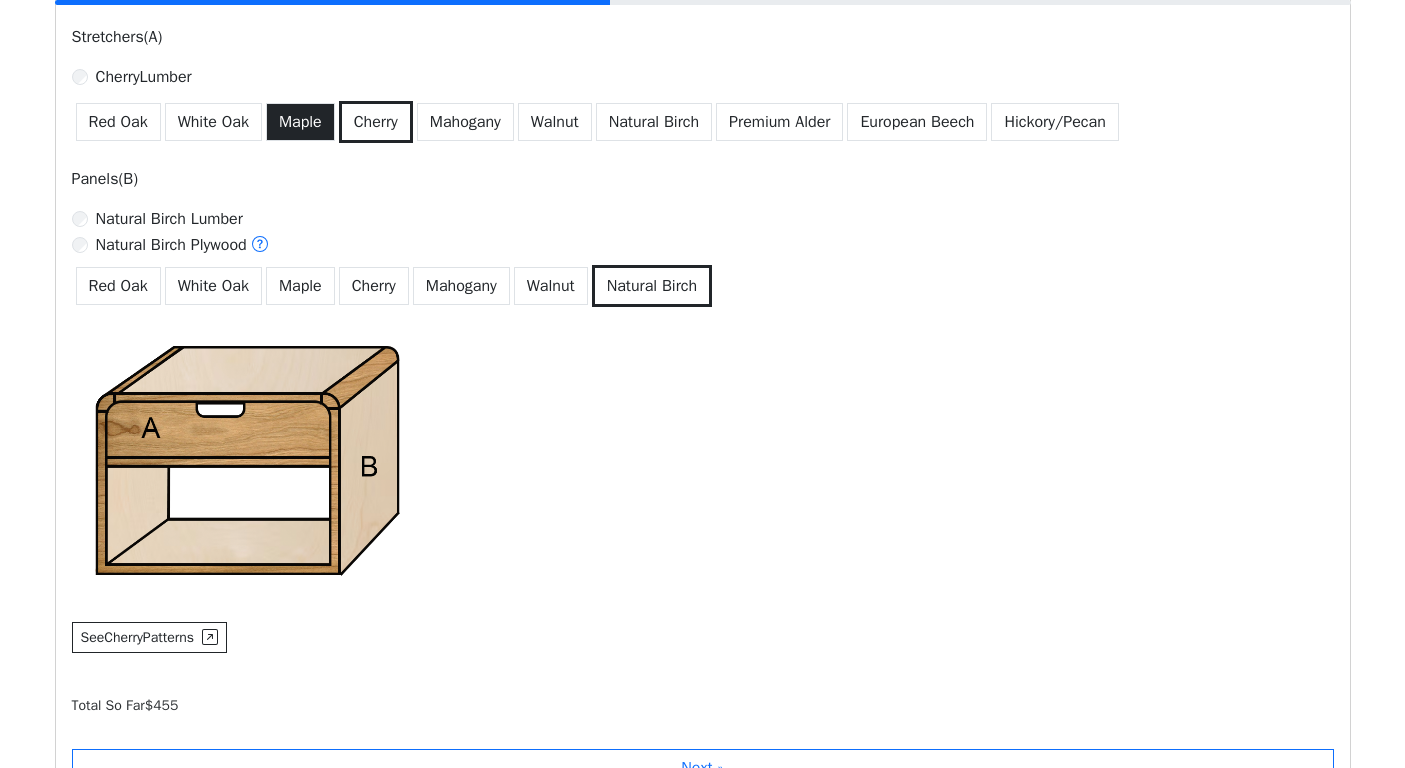 click on "Maple" at bounding box center (300, 122) 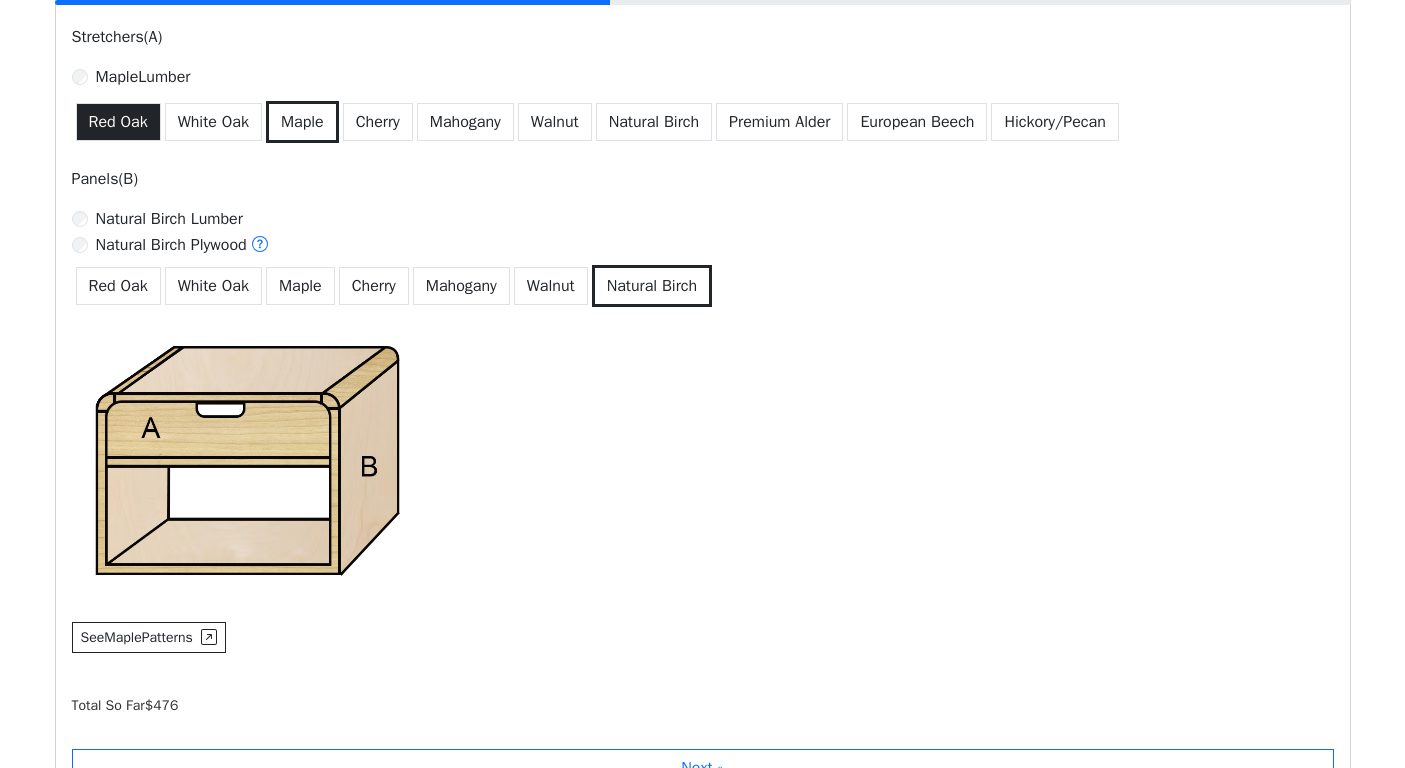 click on "Red Oak" at bounding box center (118, 122) 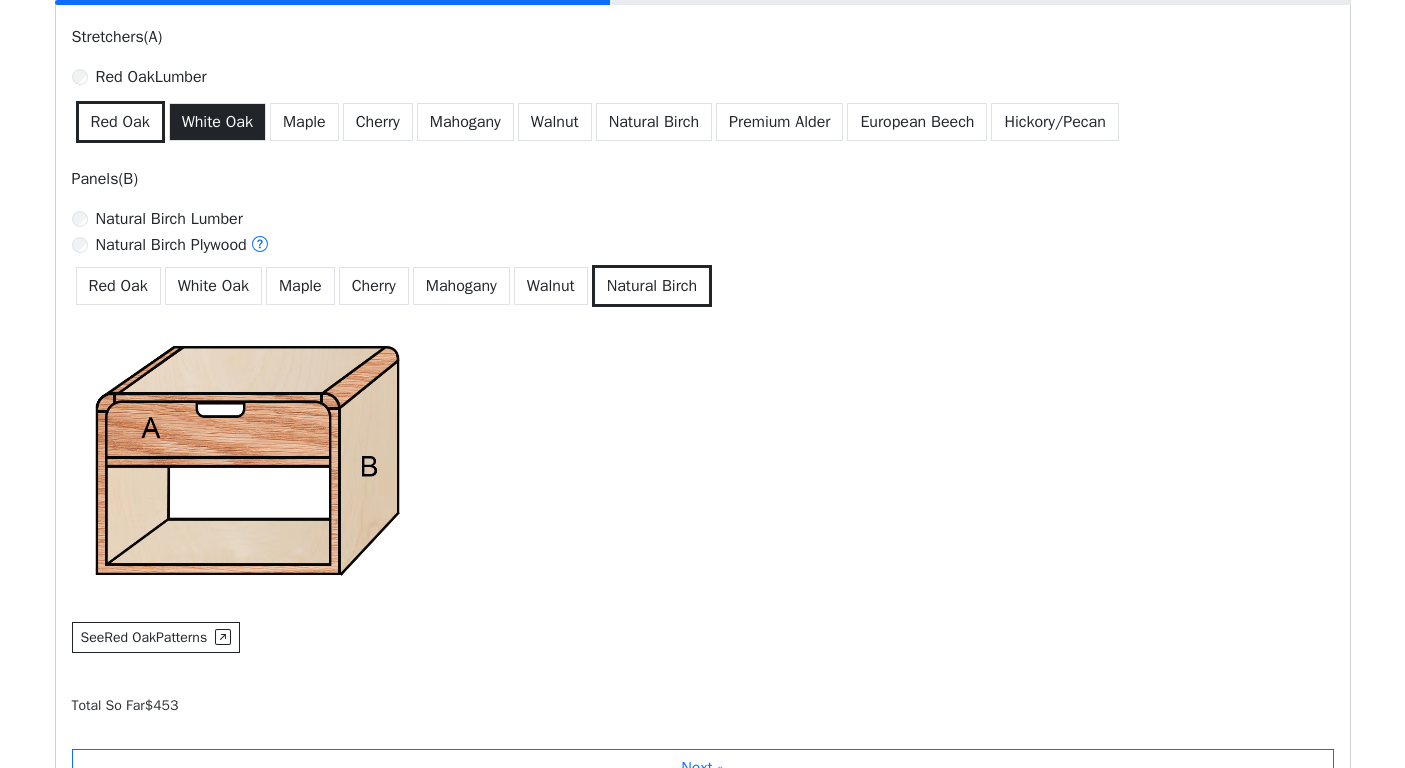 click on "White Oak" at bounding box center [217, 122] 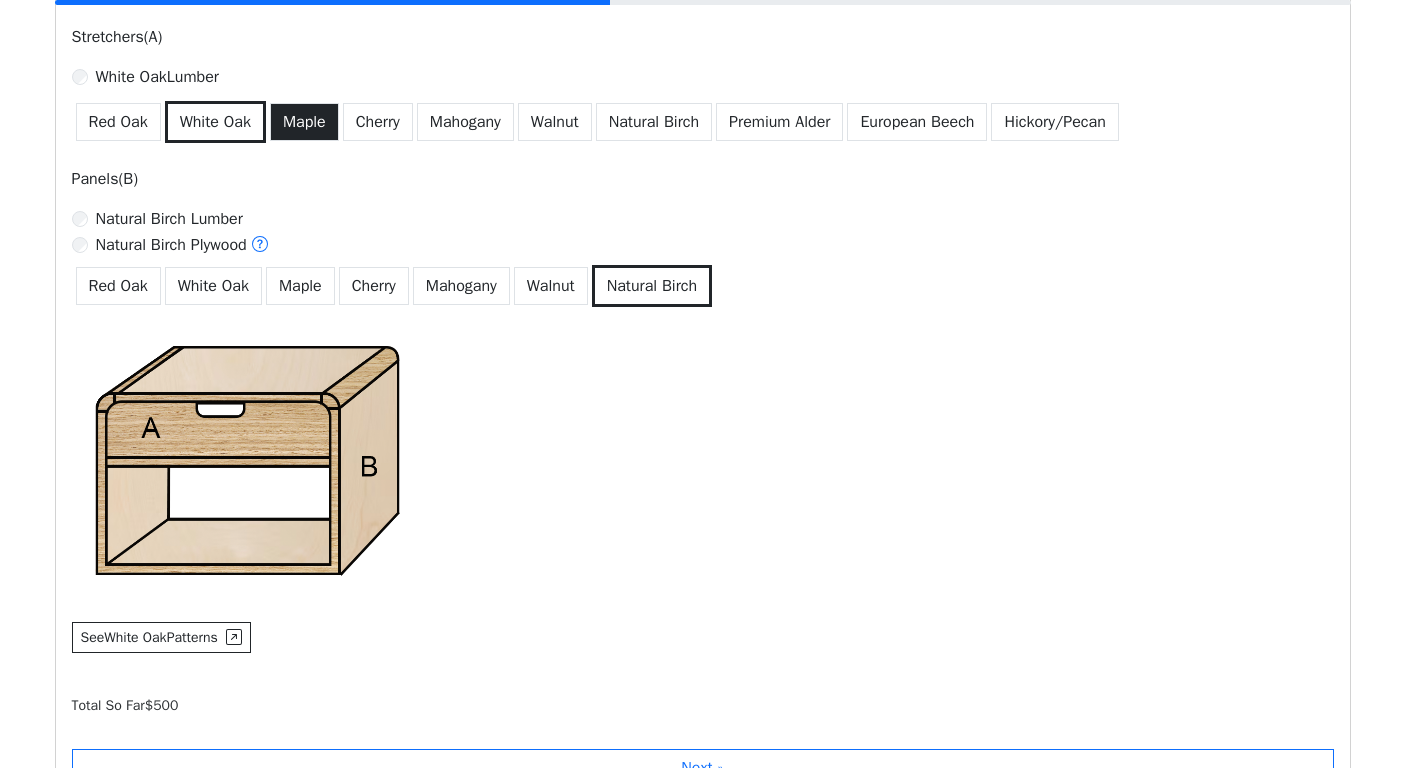 click on "Maple" at bounding box center (304, 122) 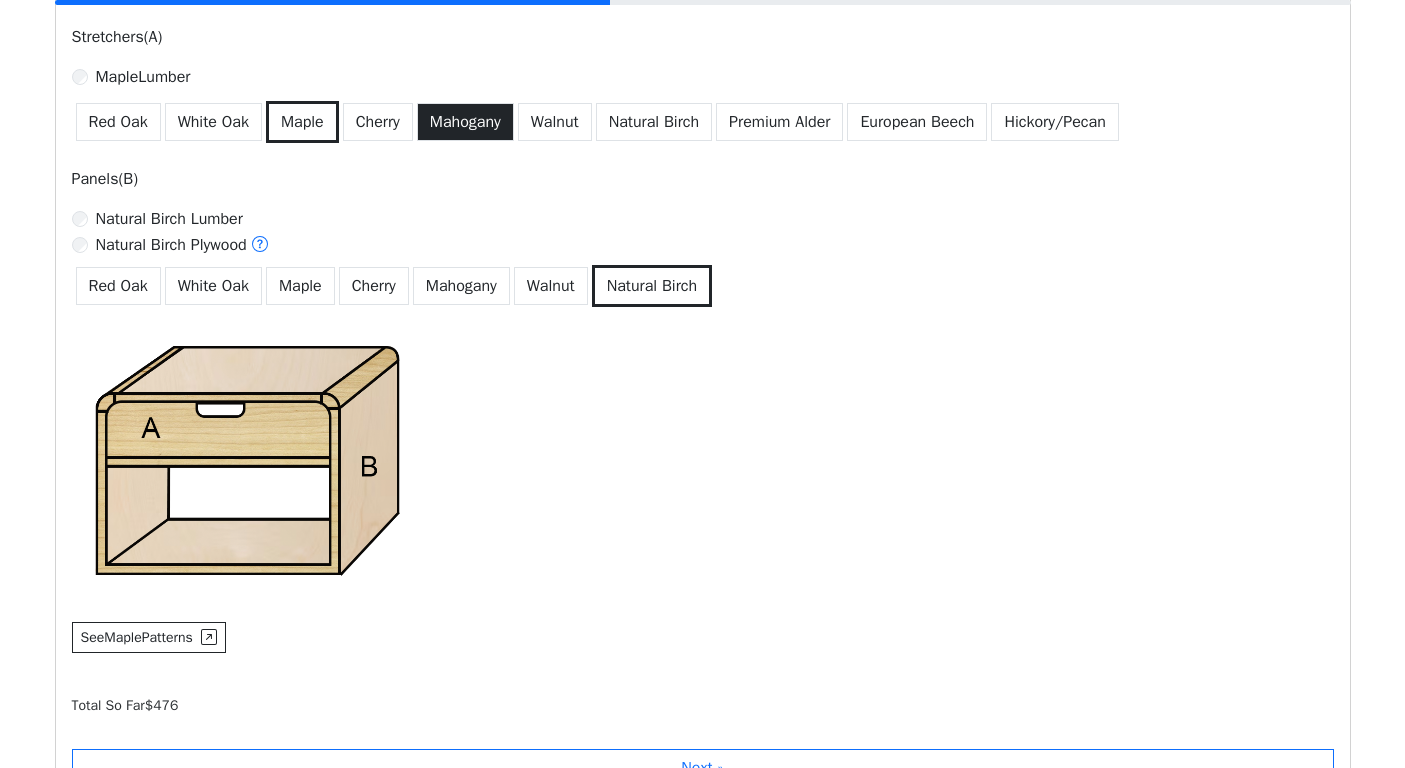 click on "Mahogany" at bounding box center [465, 122] 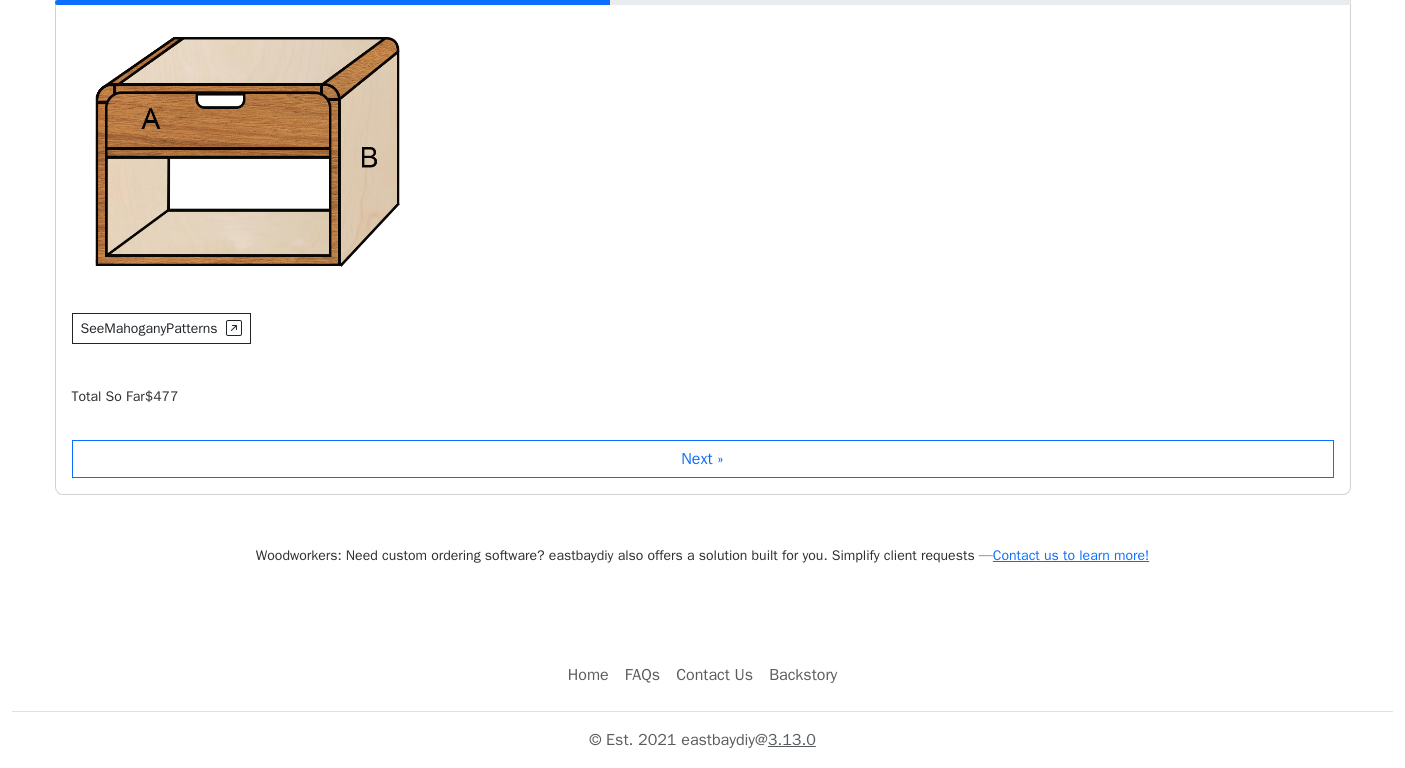 scroll, scrollTop: 645, scrollLeft: 0, axis: vertical 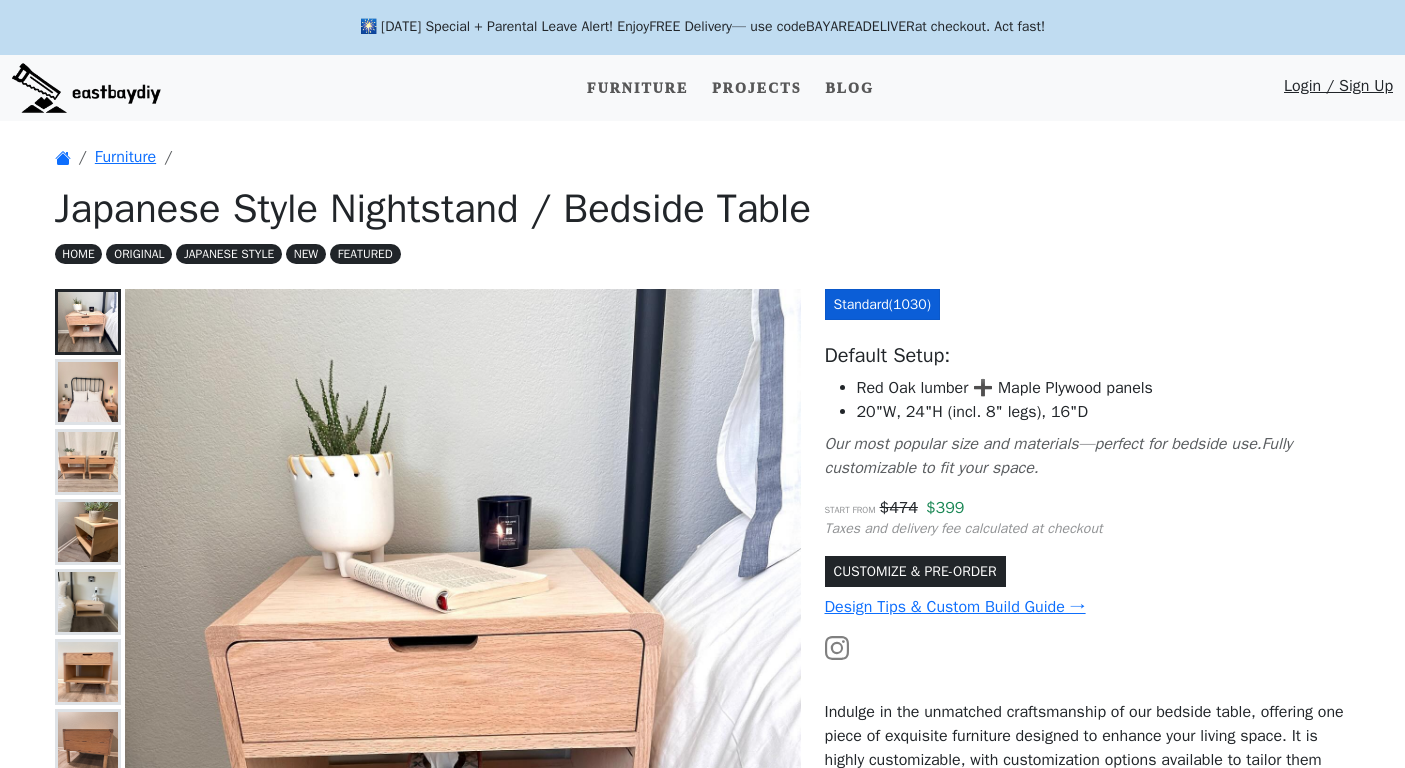 click on "Standard  ( 1030 )" at bounding box center (882, 304) 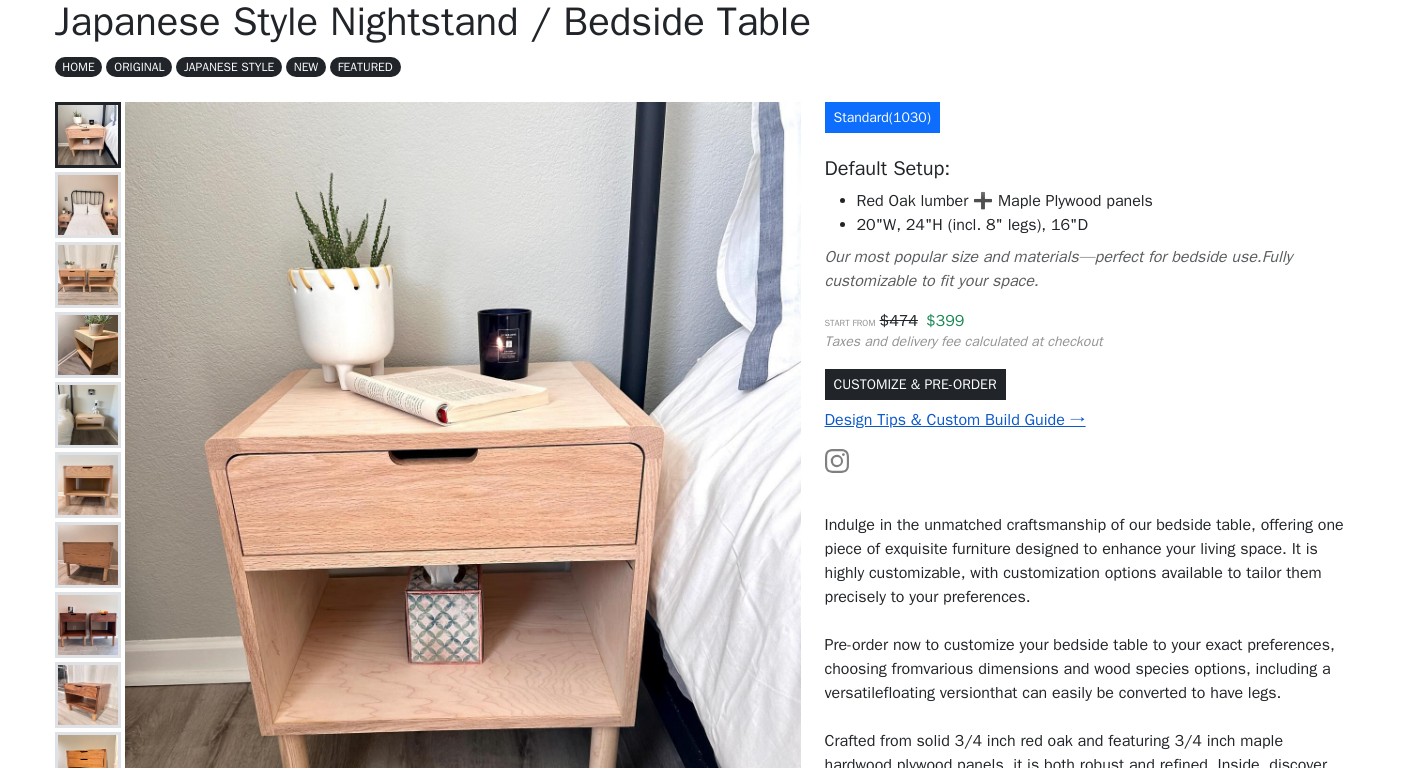 scroll, scrollTop: 131, scrollLeft: 0, axis: vertical 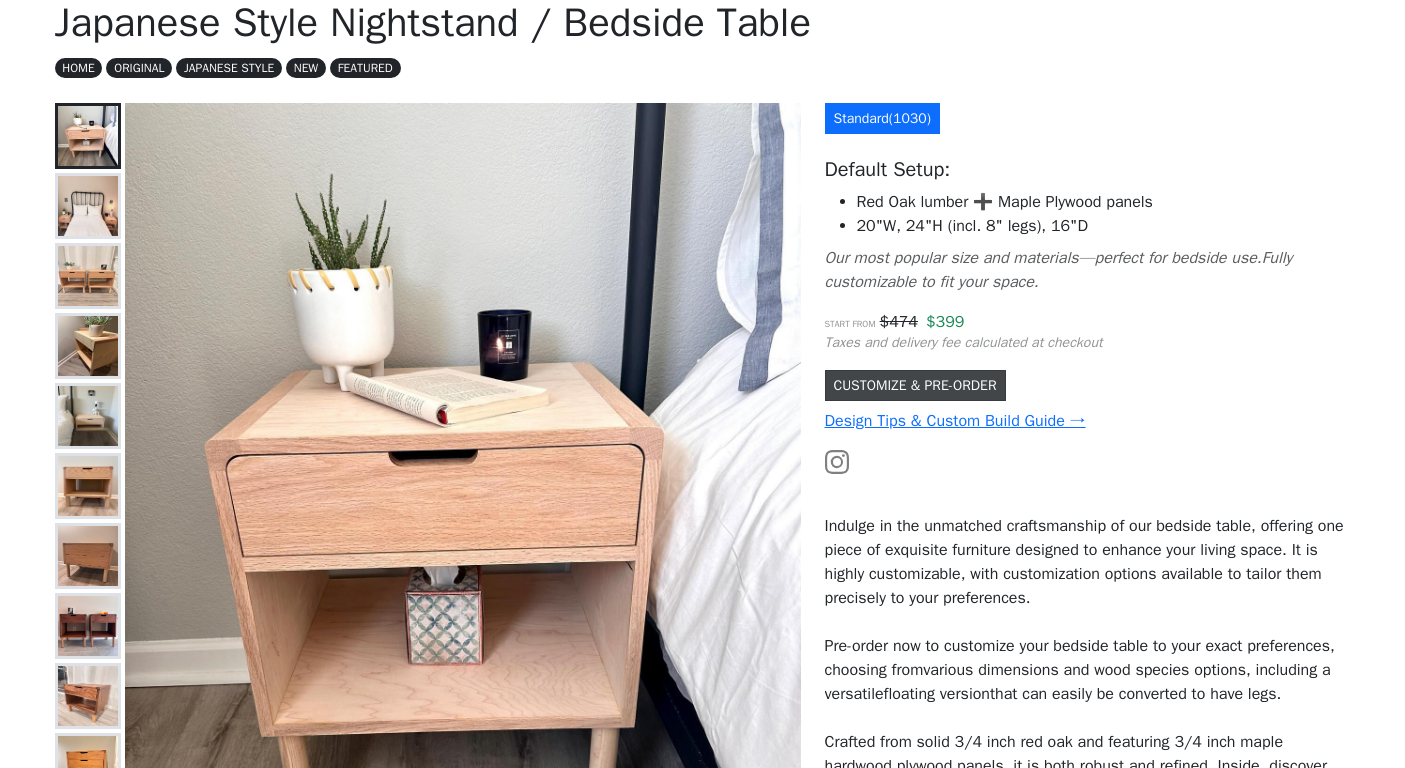 click on "CUSTOMIZE & PRE-ORDER" at bounding box center [915, 385] 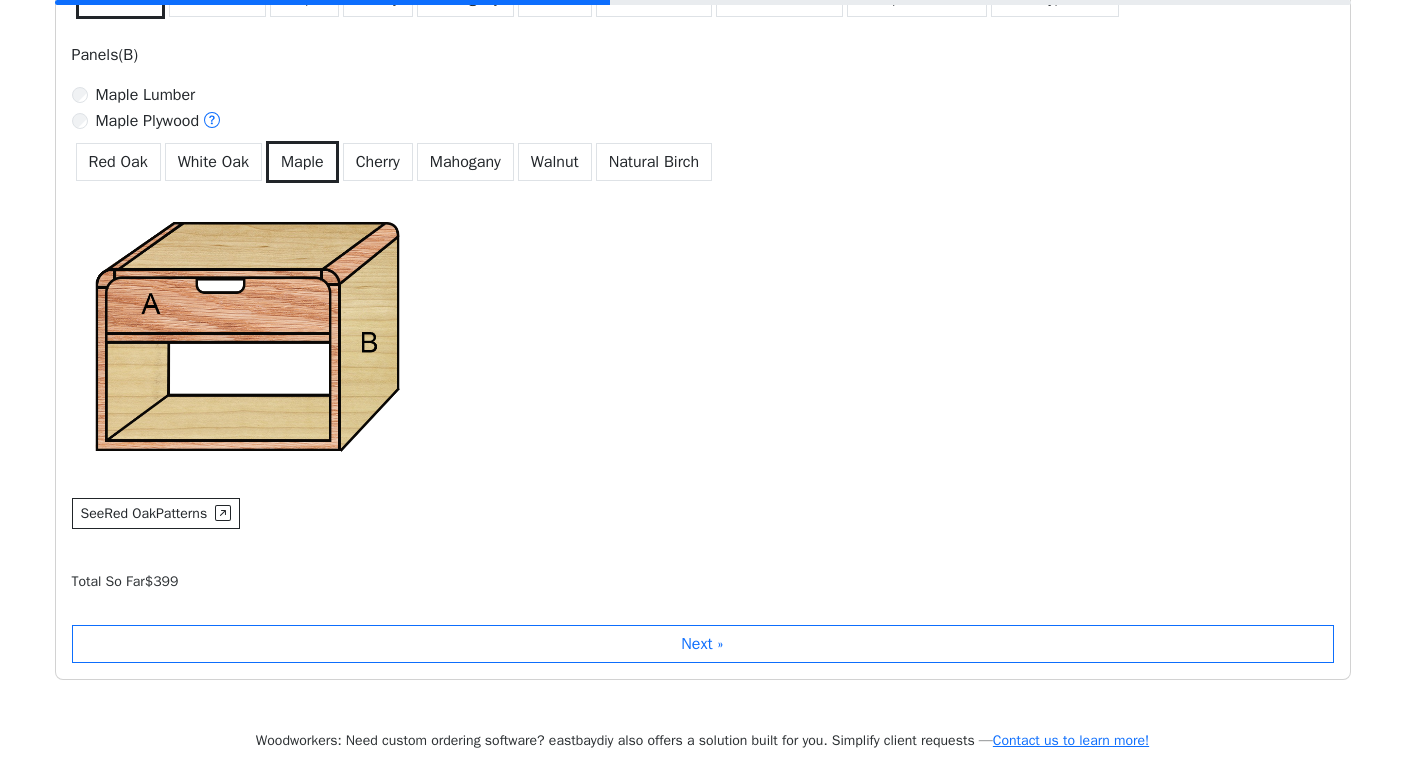 scroll, scrollTop: 1175, scrollLeft: 0, axis: vertical 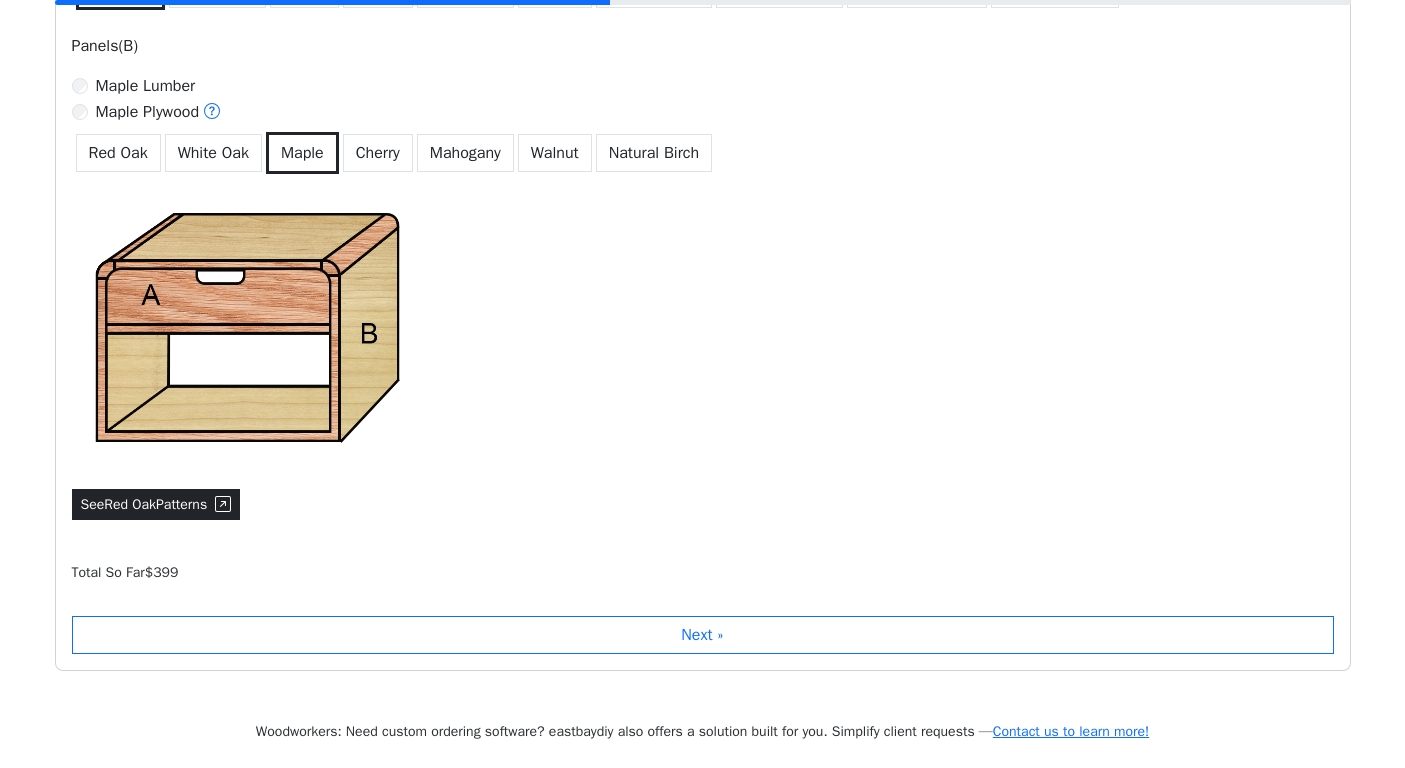 click 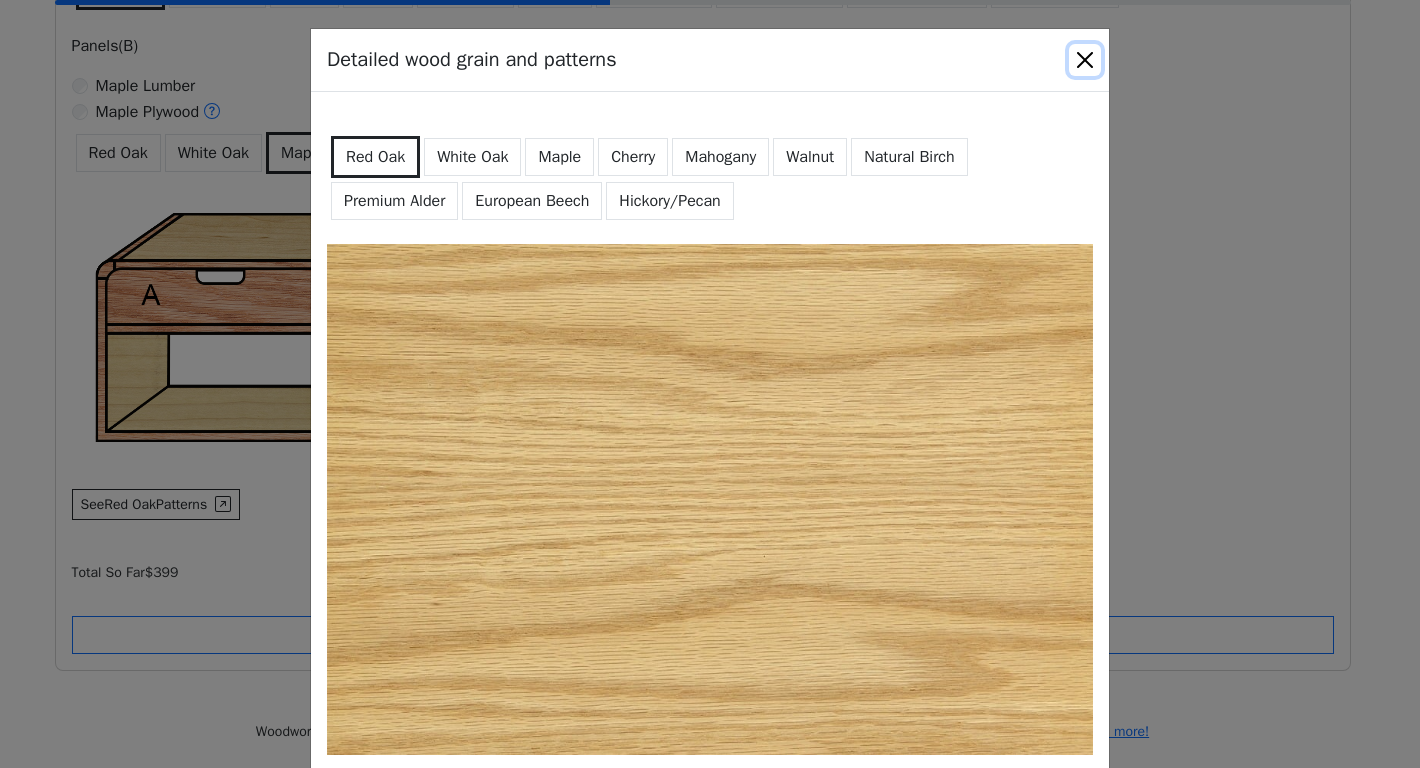 click at bounding box center [1085, 60] 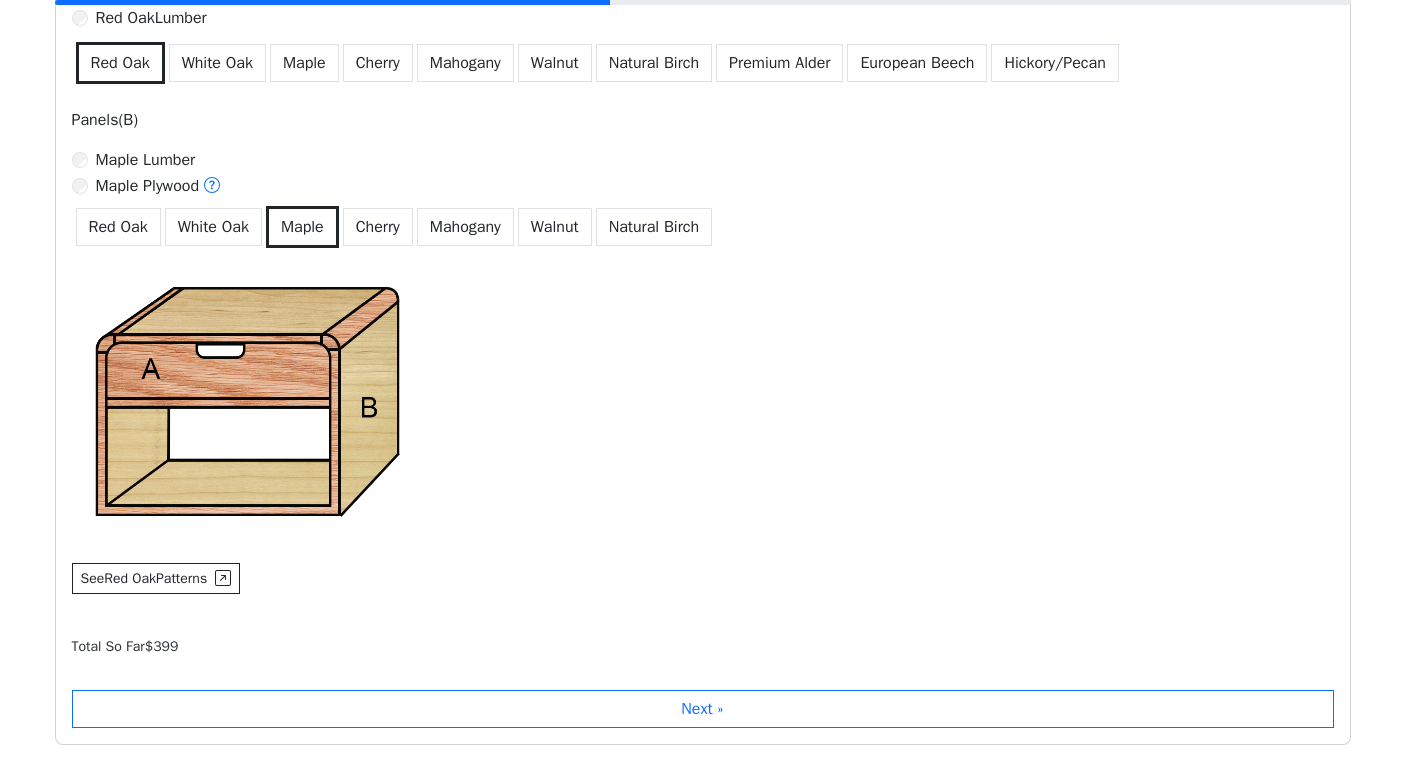 scroll, scrollTop: 1136, scrollLeft: 0, axis: vertical 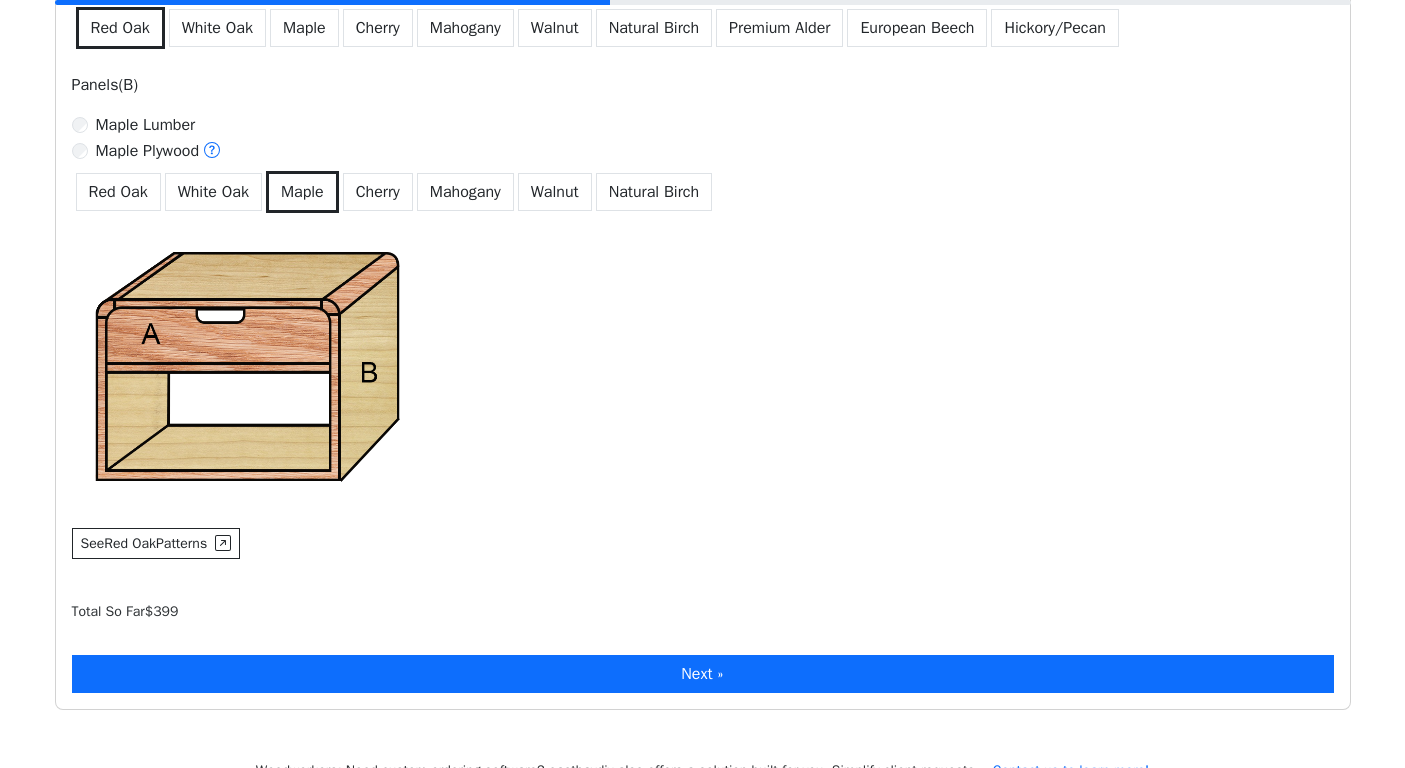 click on "Next »" at bounding box center (703, 674) 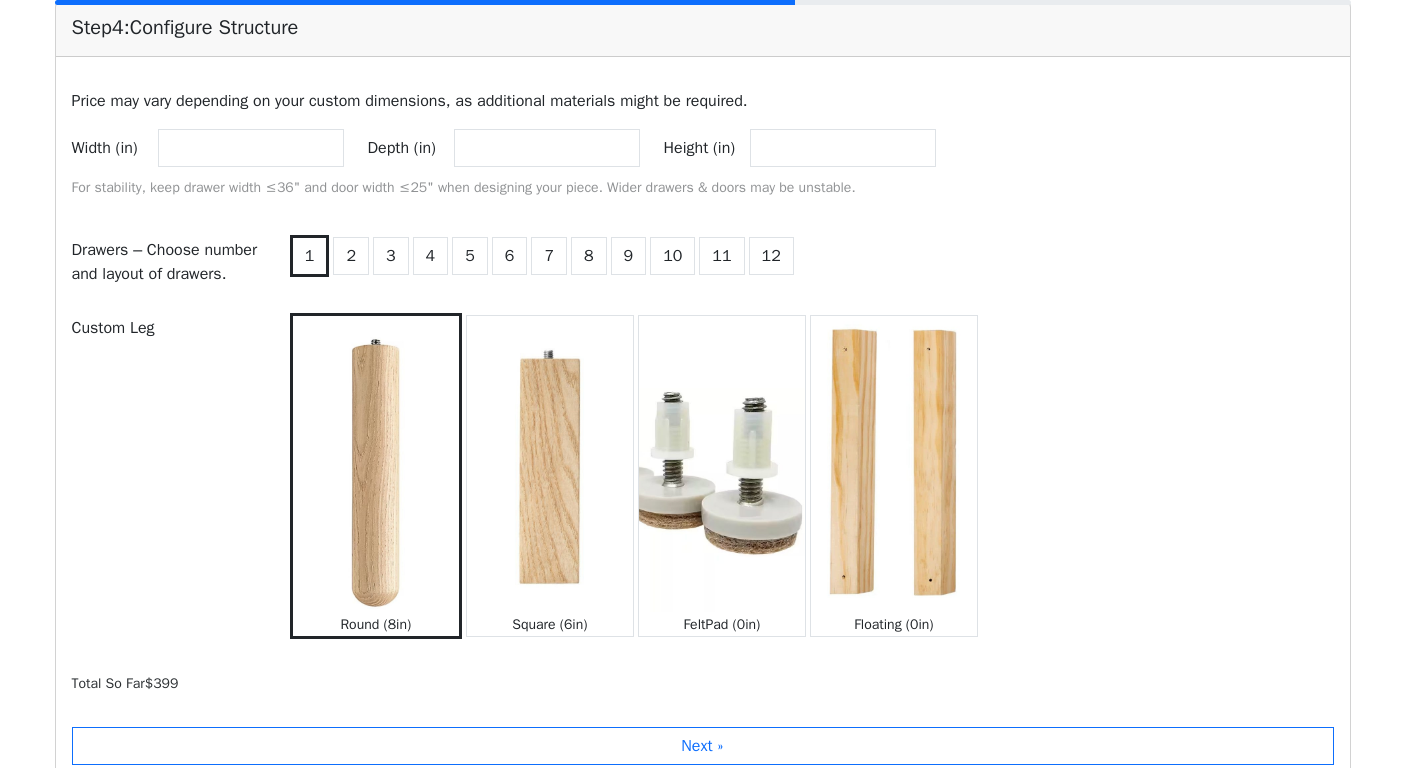 scroll, scrollTop: 1798, scrollLeft: 0, axis: vertical 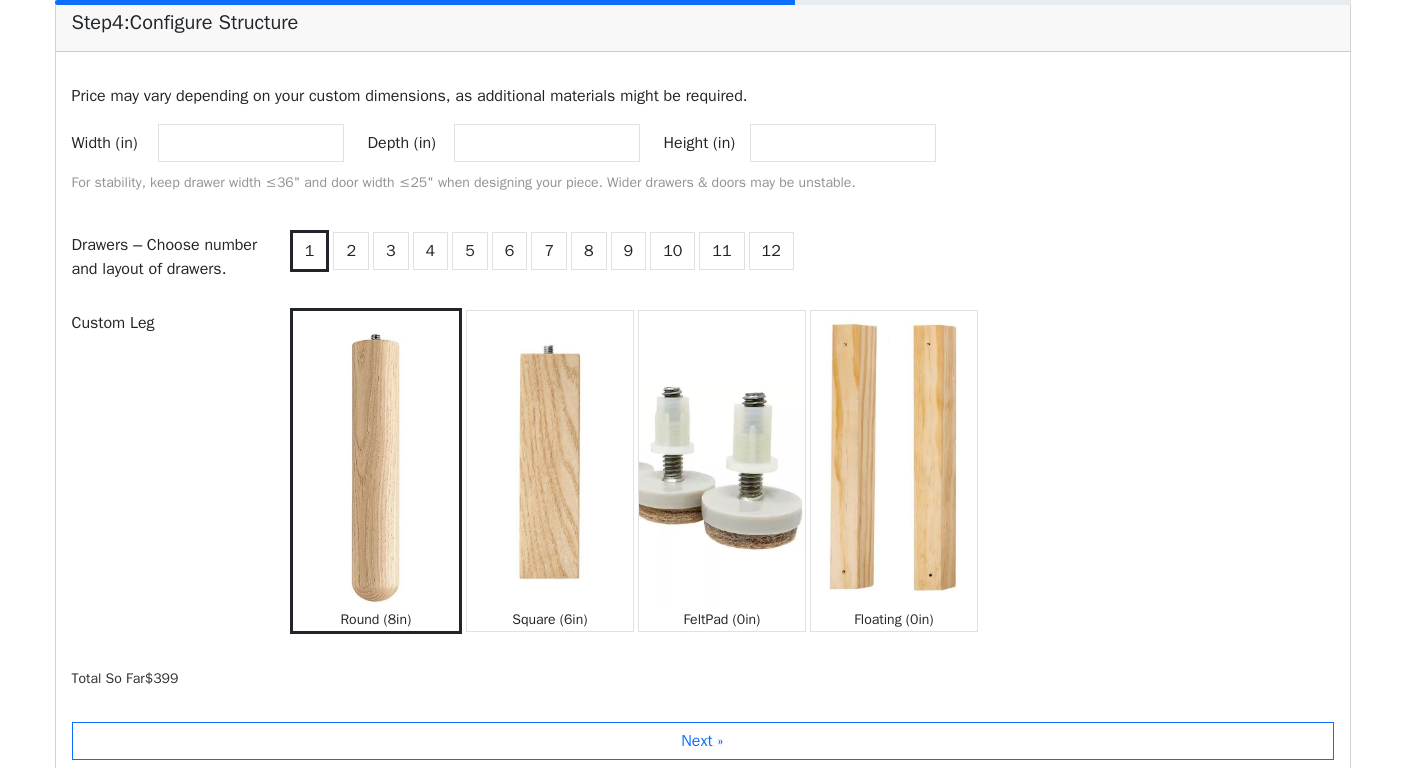 click at bounding box center (550, 458) 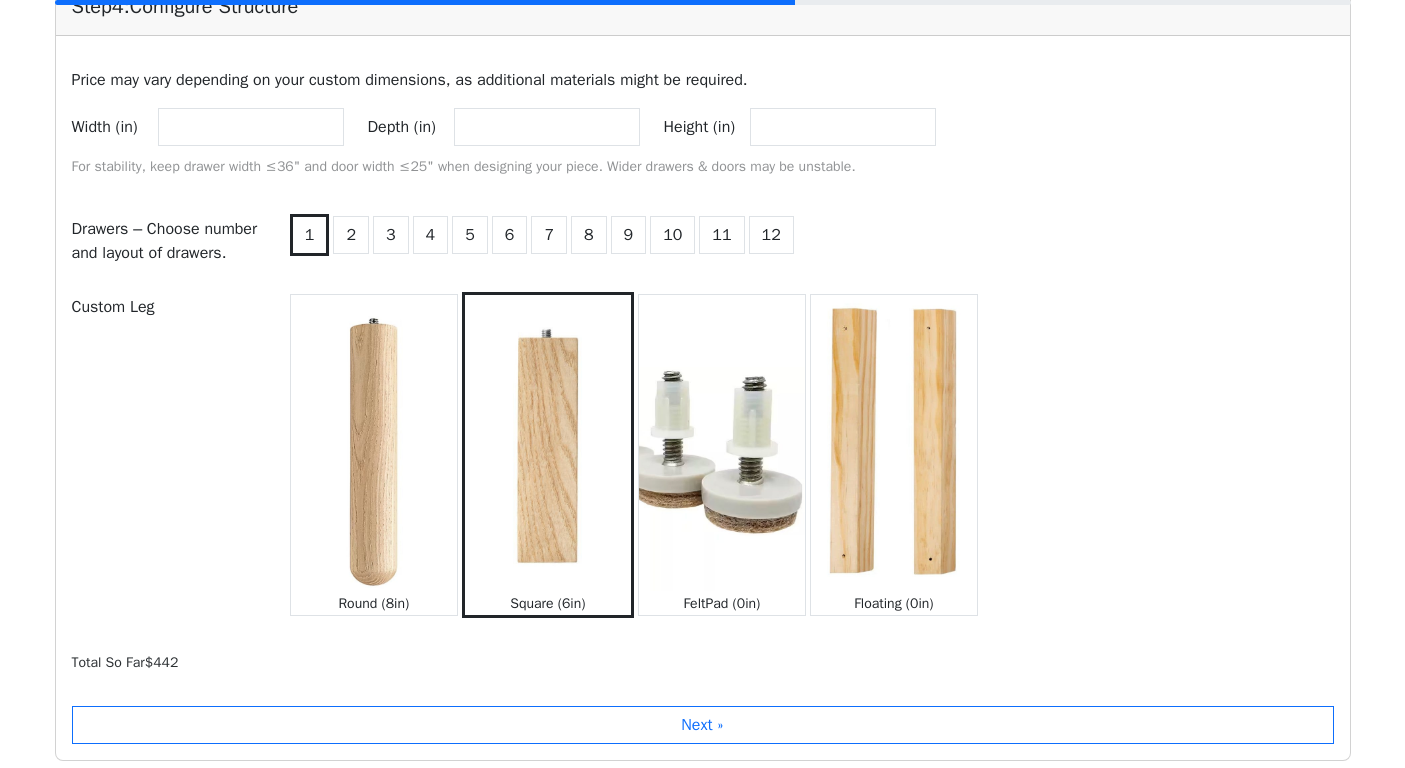 scroll, scrollTop: 1947, scrollLeft: 0, axis: vertical 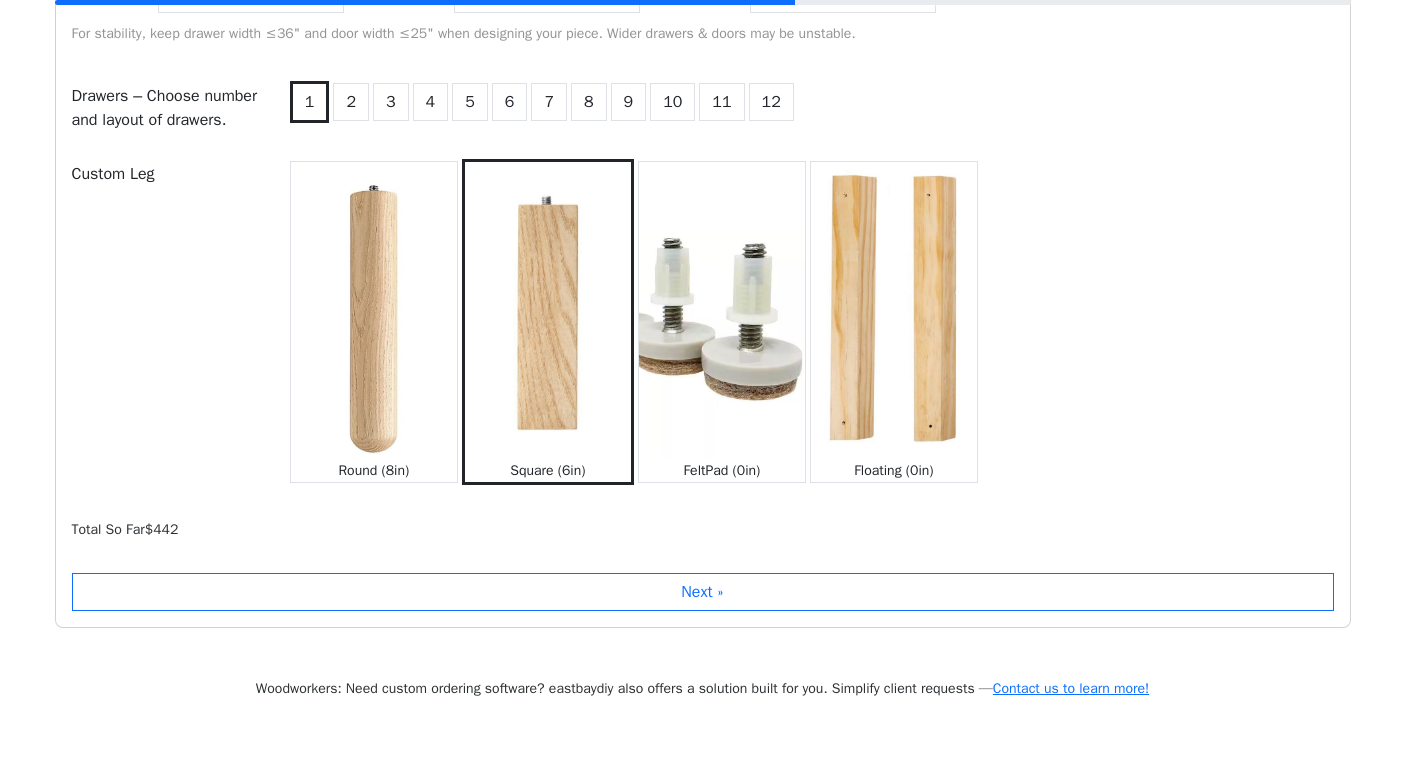 click at bounding box center [374, 309] 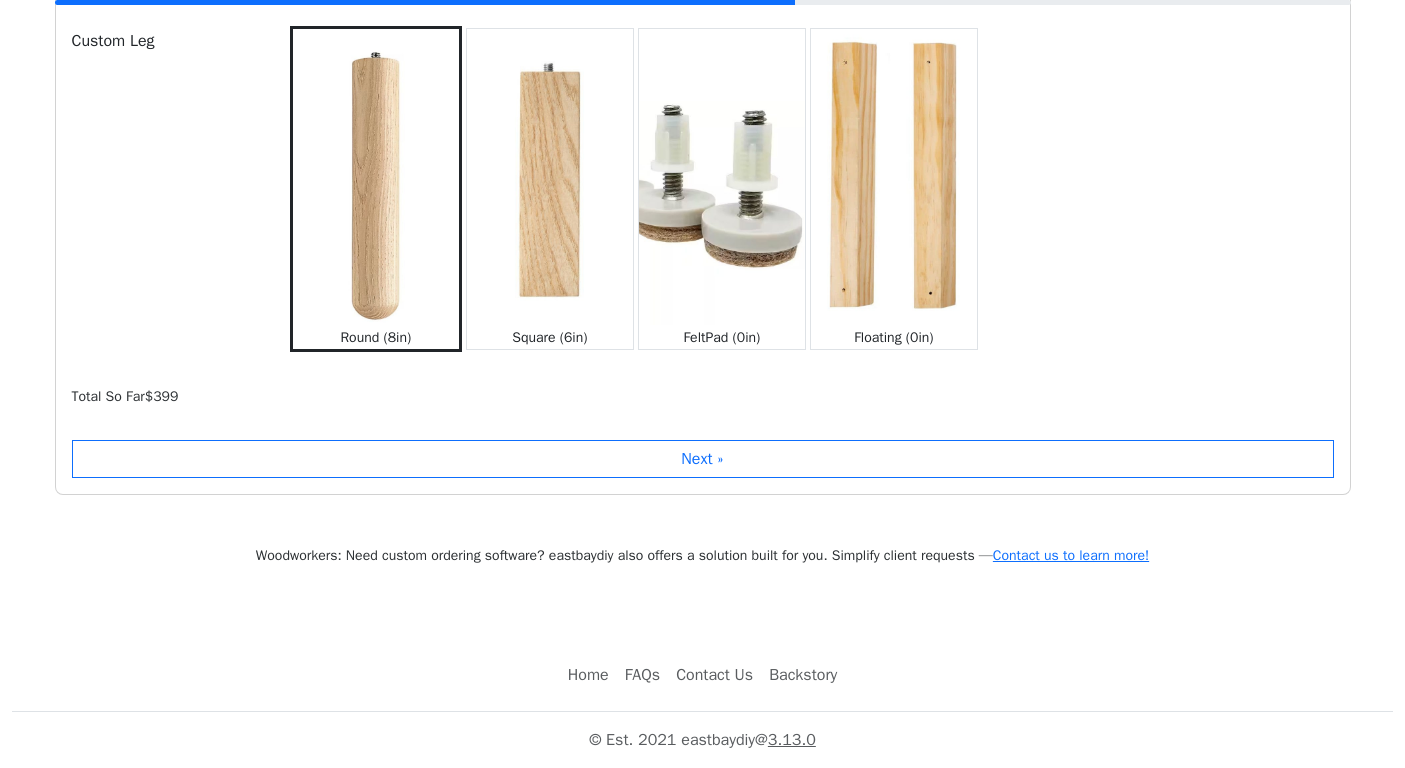scroll, scrollTop: 2105, scrollLeft: 0, axis: vertical 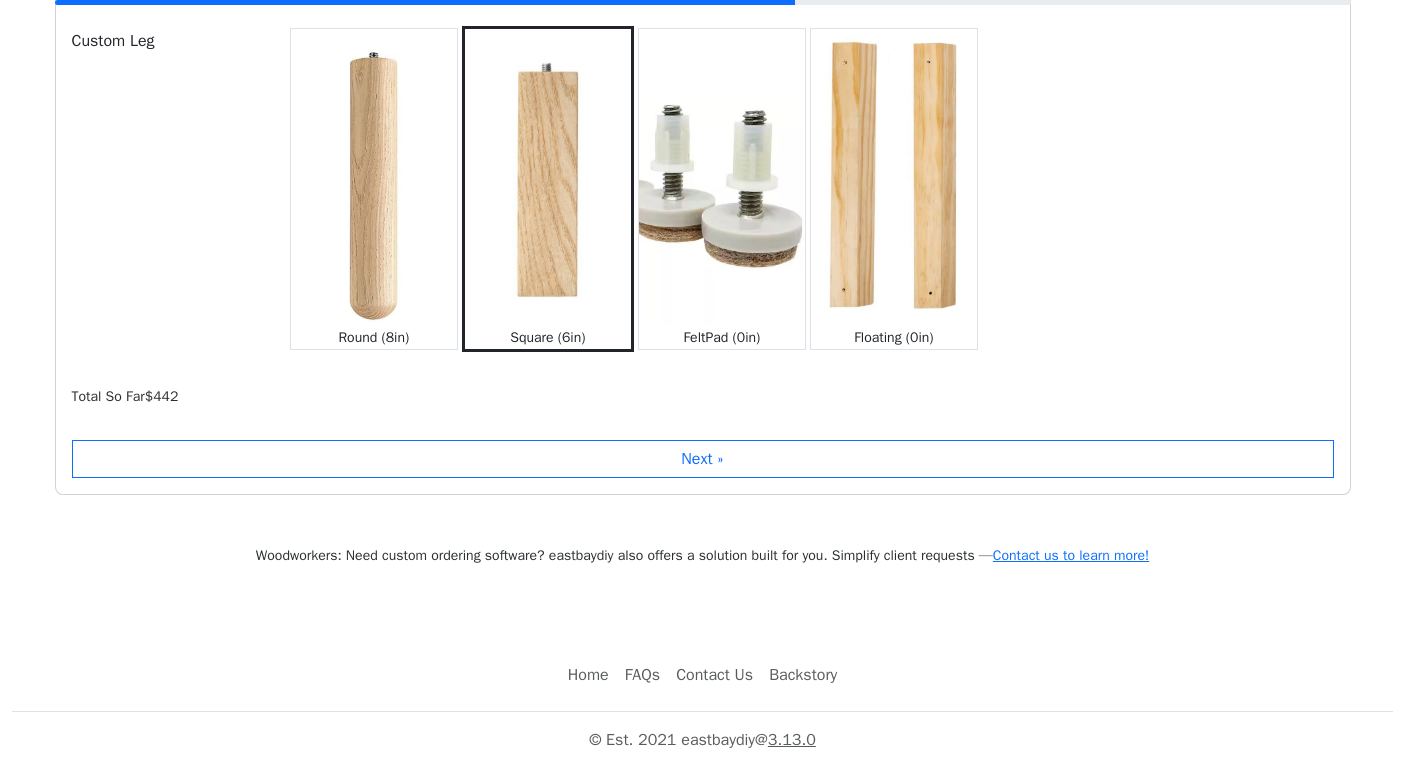 click at bounding box center (374, 176) 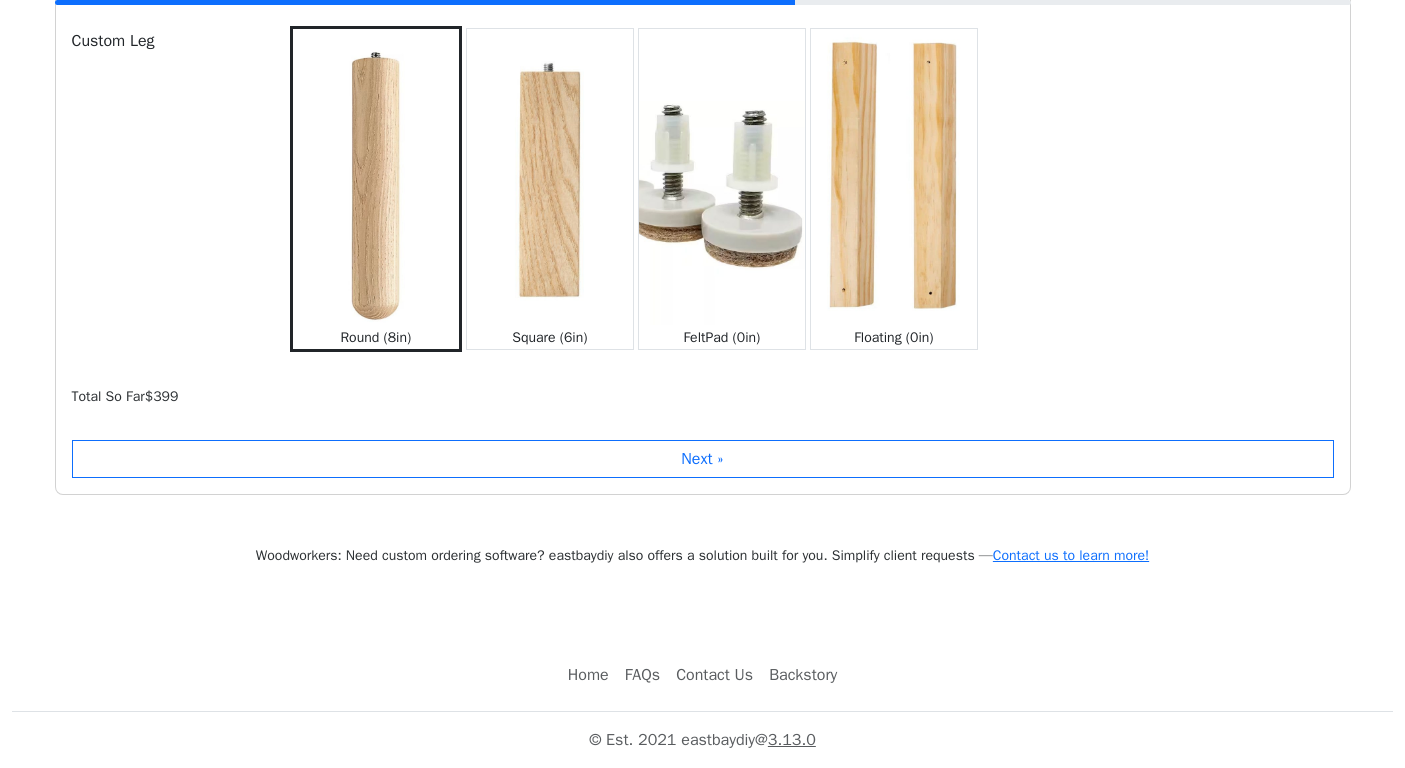 click at bounding box center (550, 176) 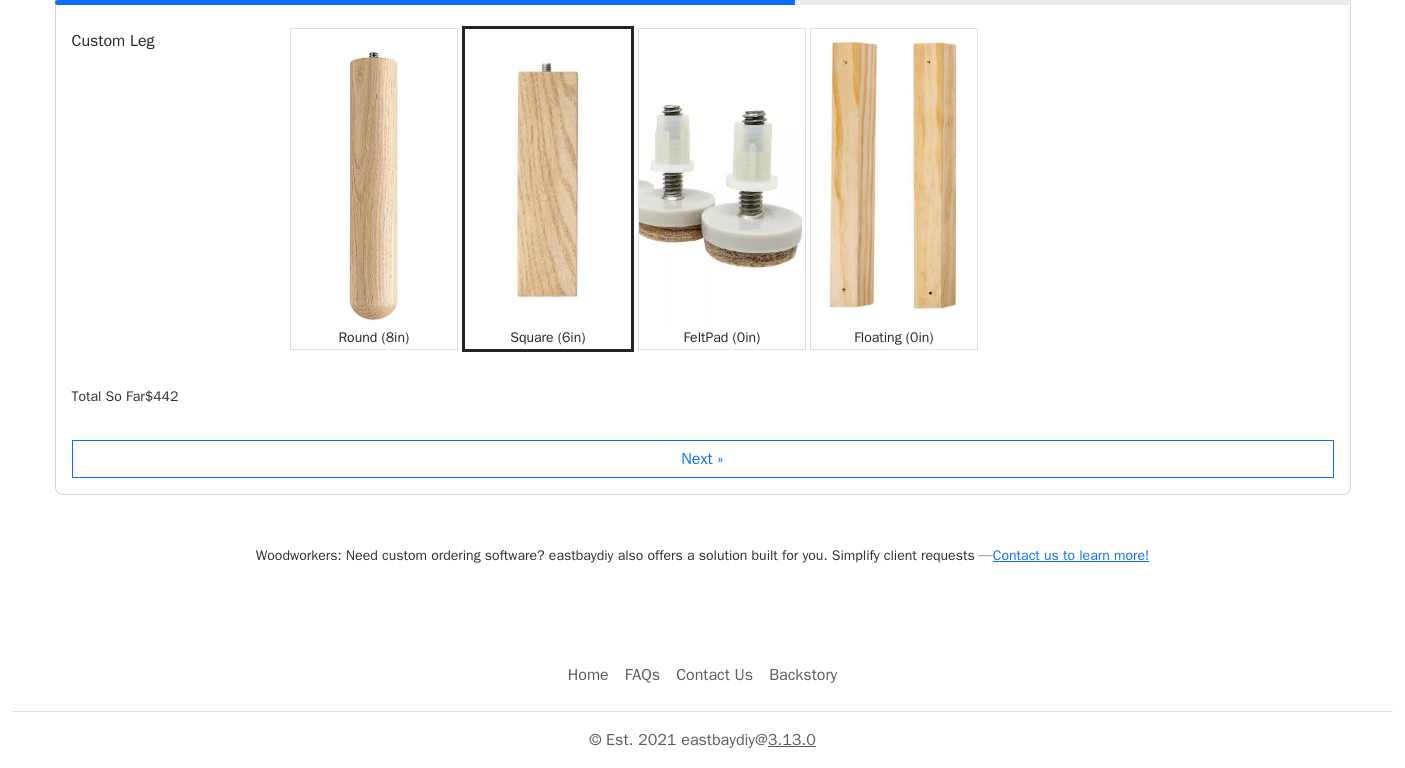 click at bounding box center (722, 176) 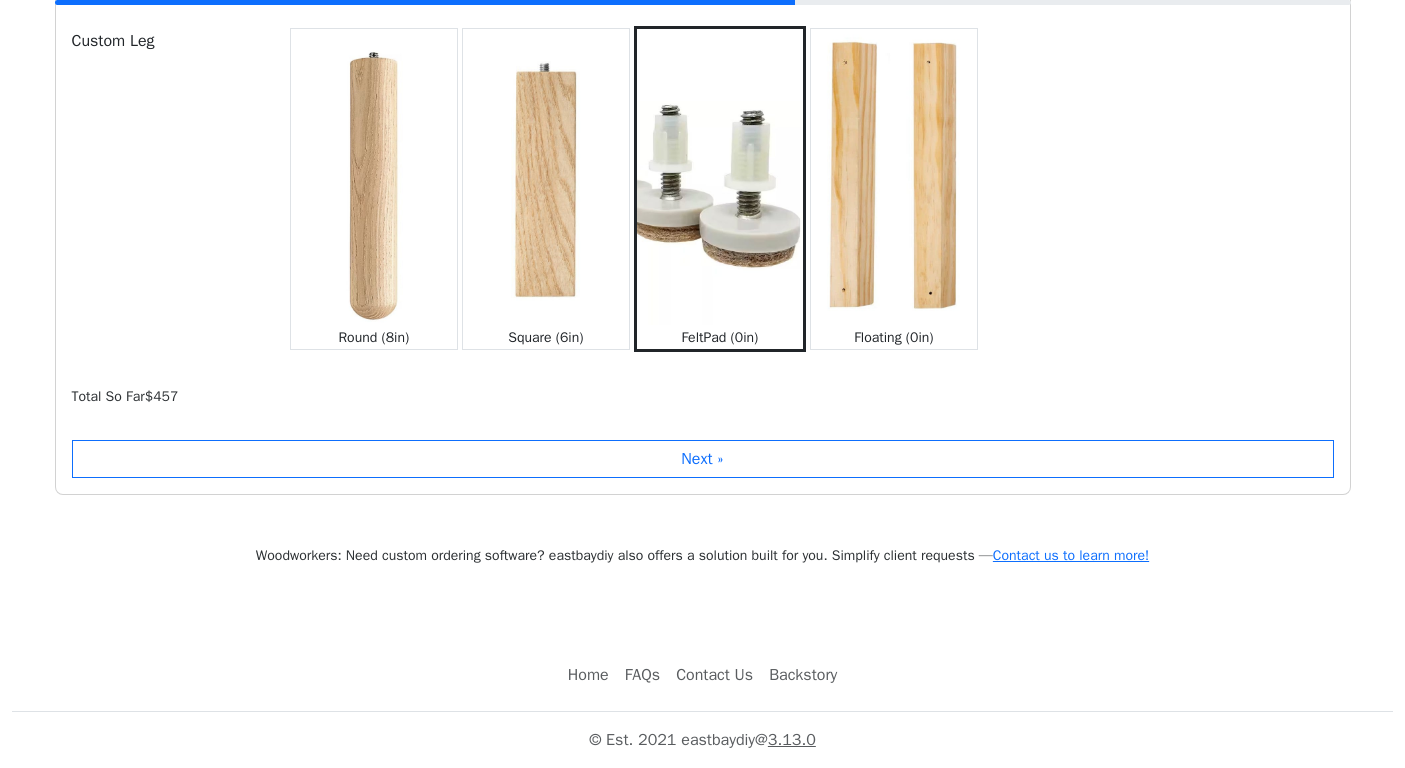 click at bounding box center (894, 176) 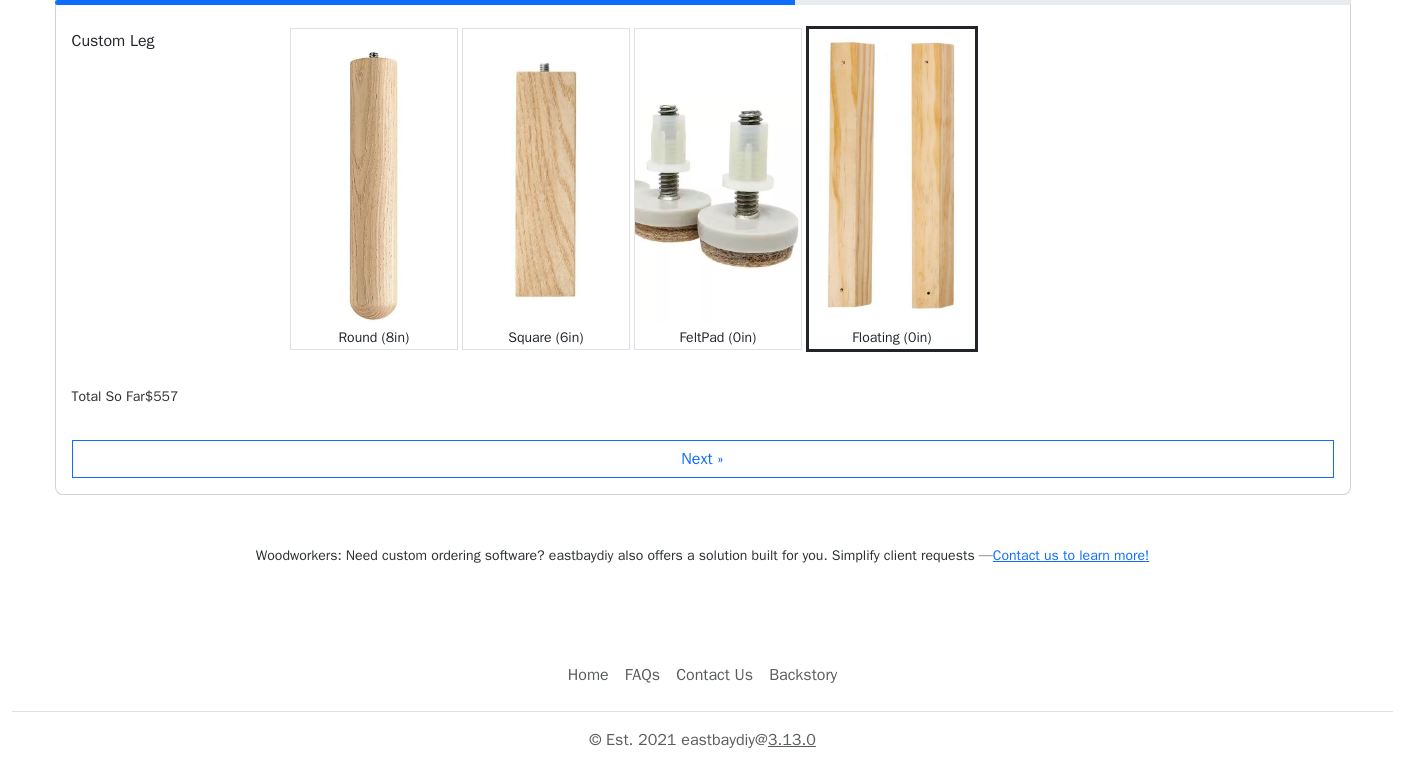 click at bounding box center (374, 176) 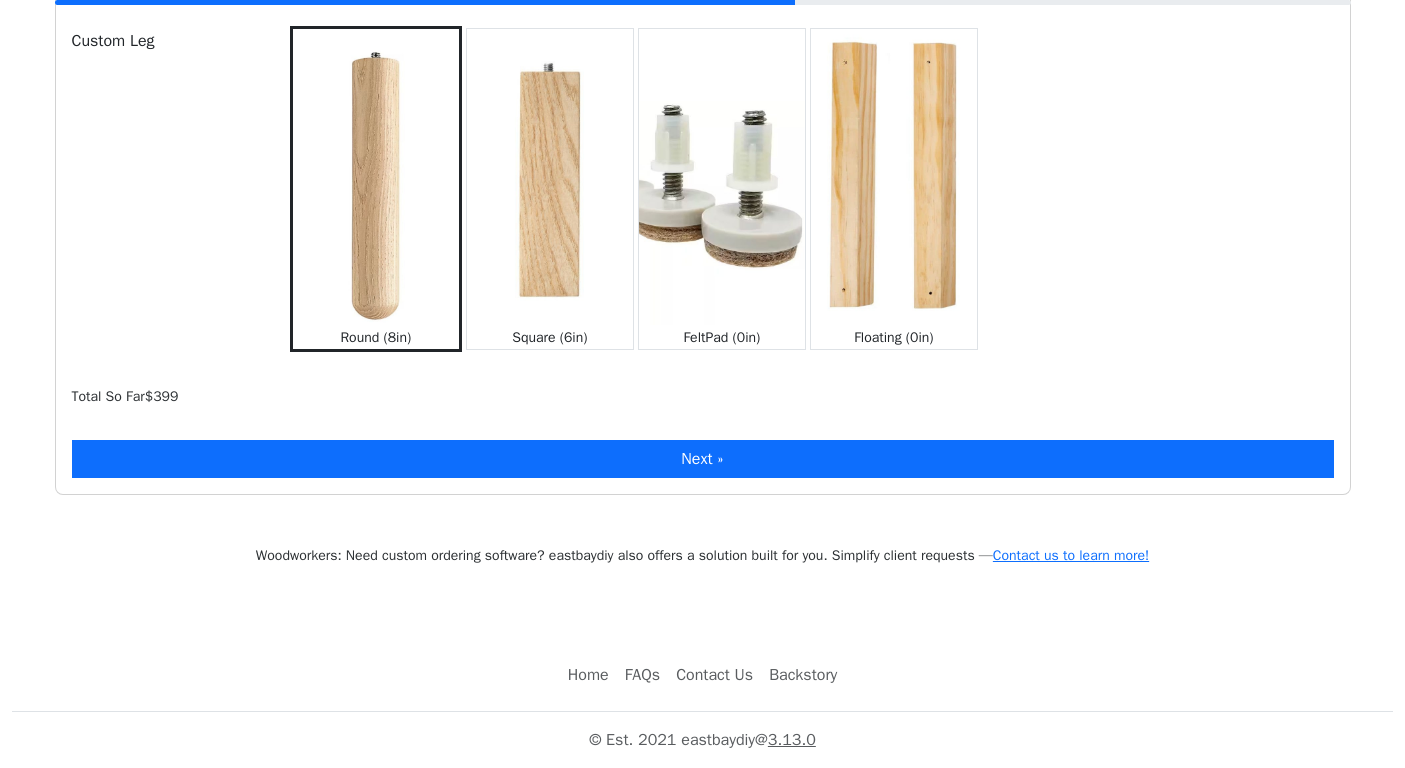 click on "Next »" at bounding box center (703, 459) 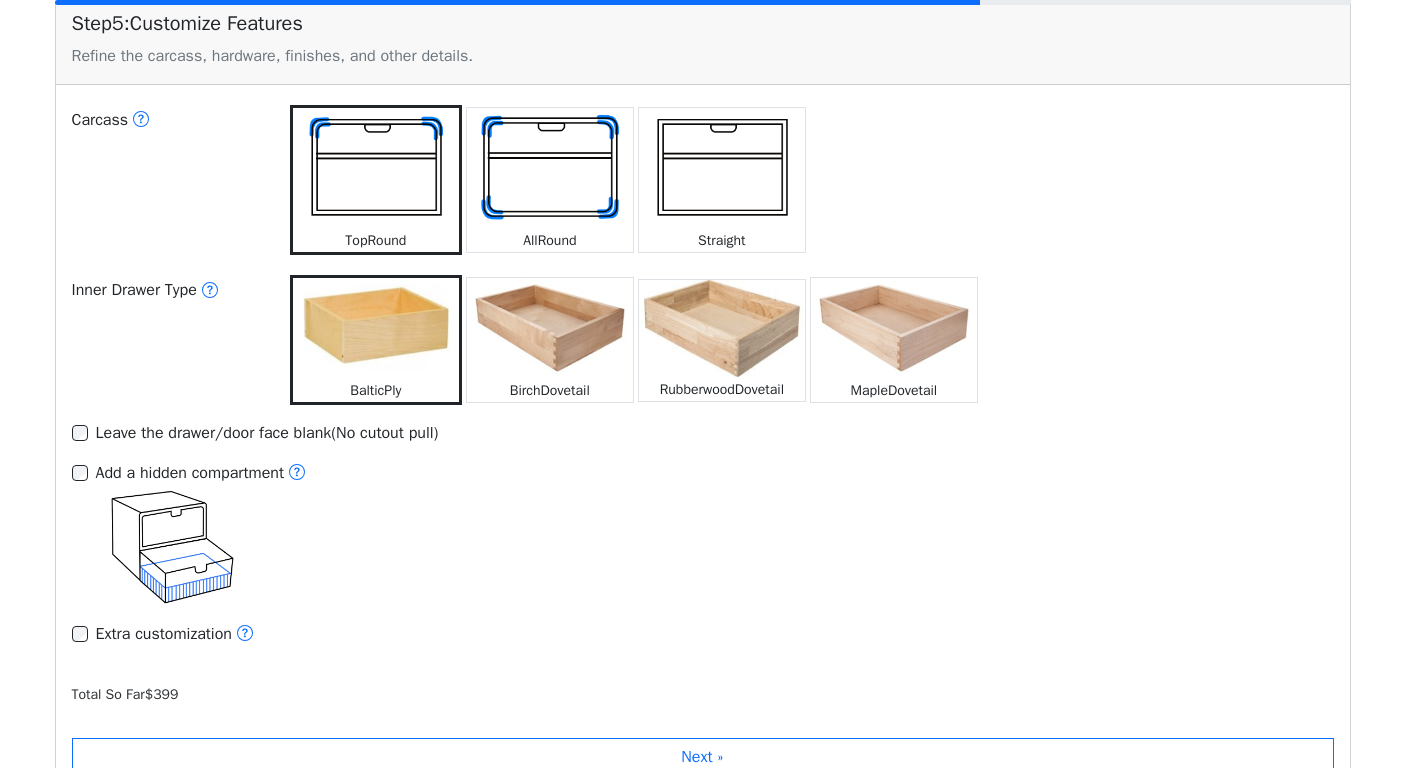 scroll, scrollTop: 2546, scrollLeft: 0, axis: vertical 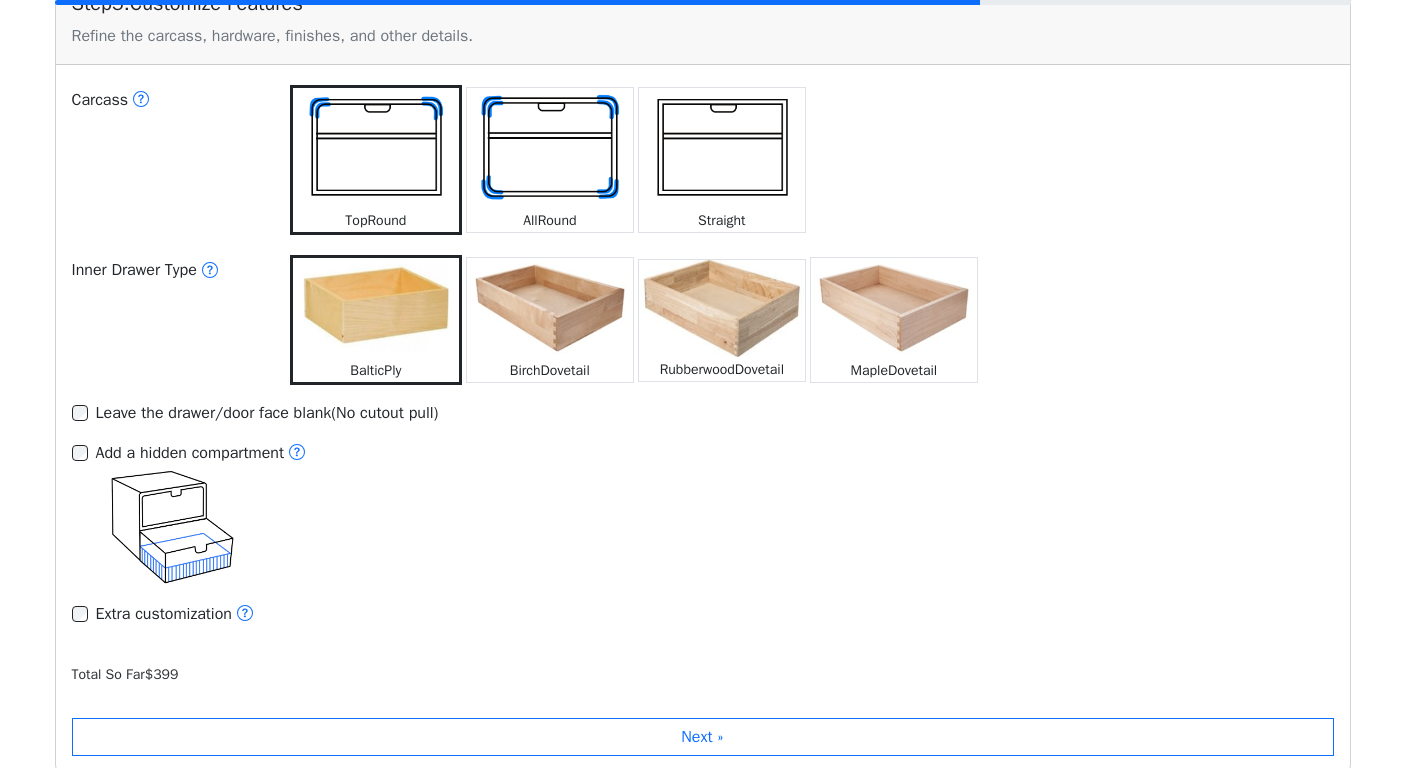 click at bounding box center [550, 308] 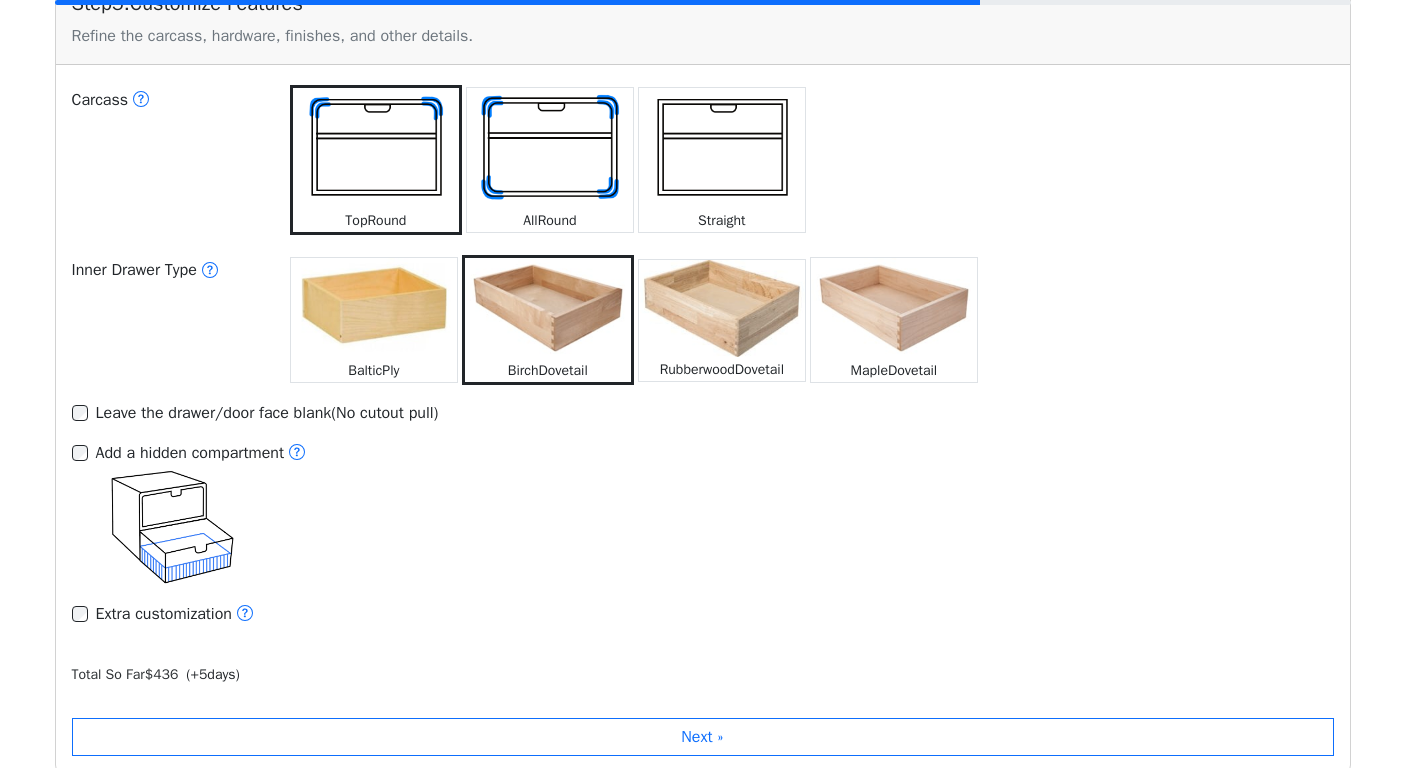 click at bounding box center (722, 308) 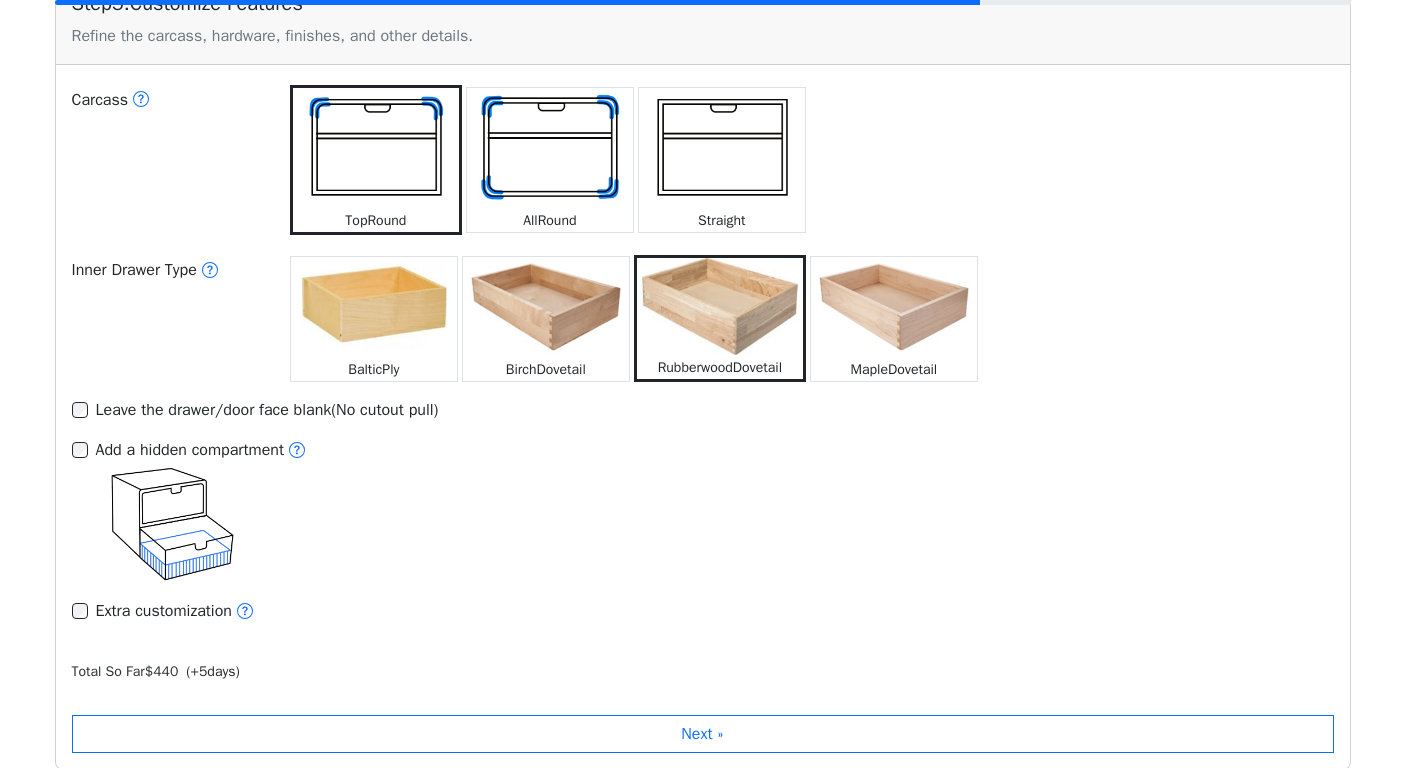 click at bounding box center [894, 307] 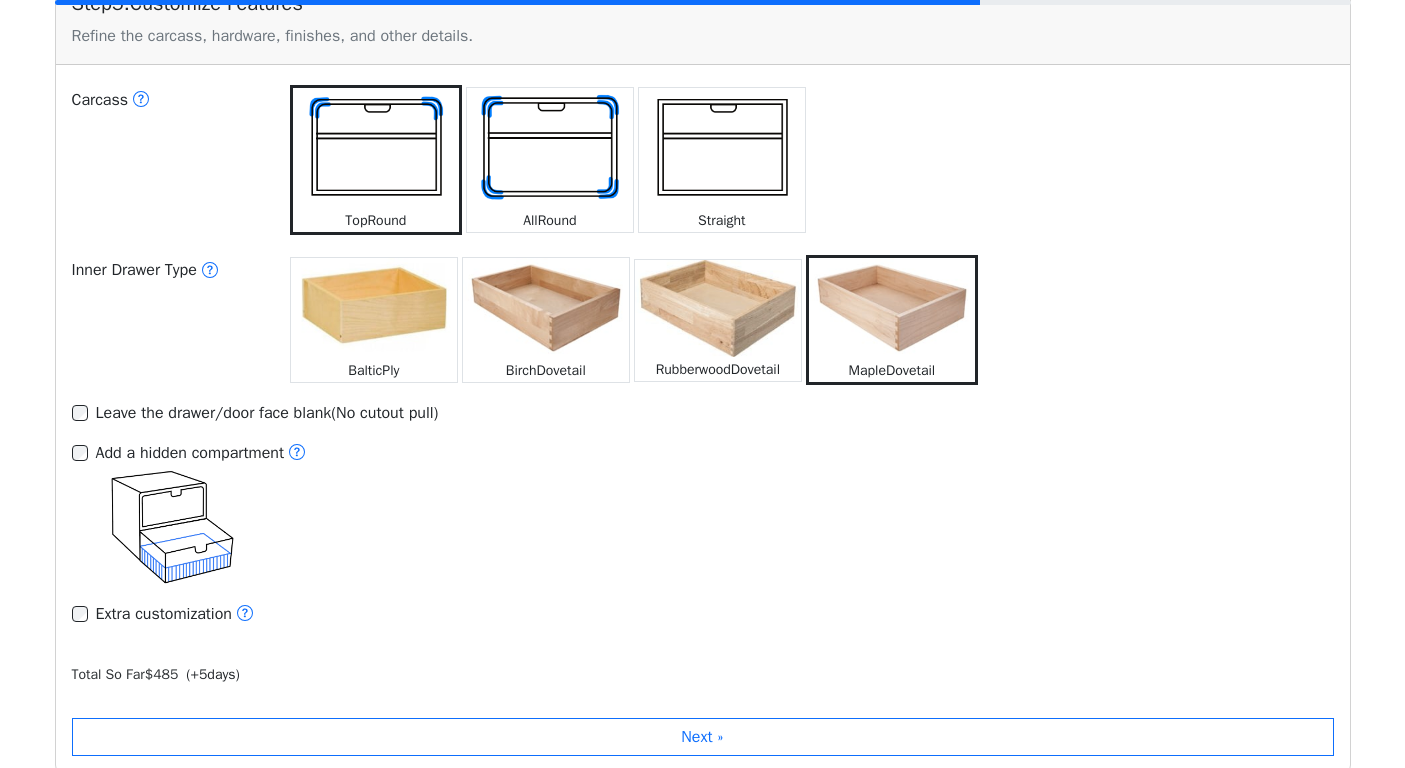 click at bounding box center (718, 308) 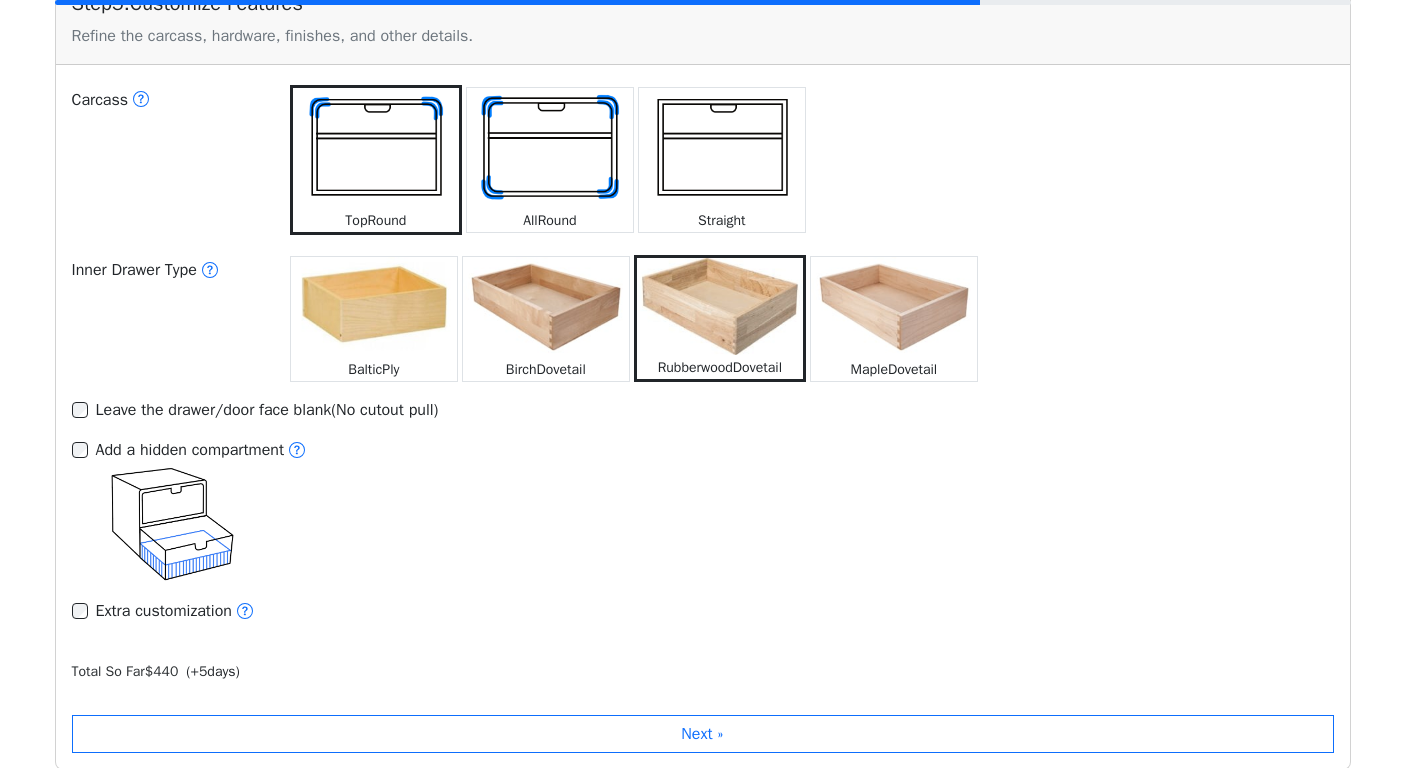 click at bounding box center [546, 307] 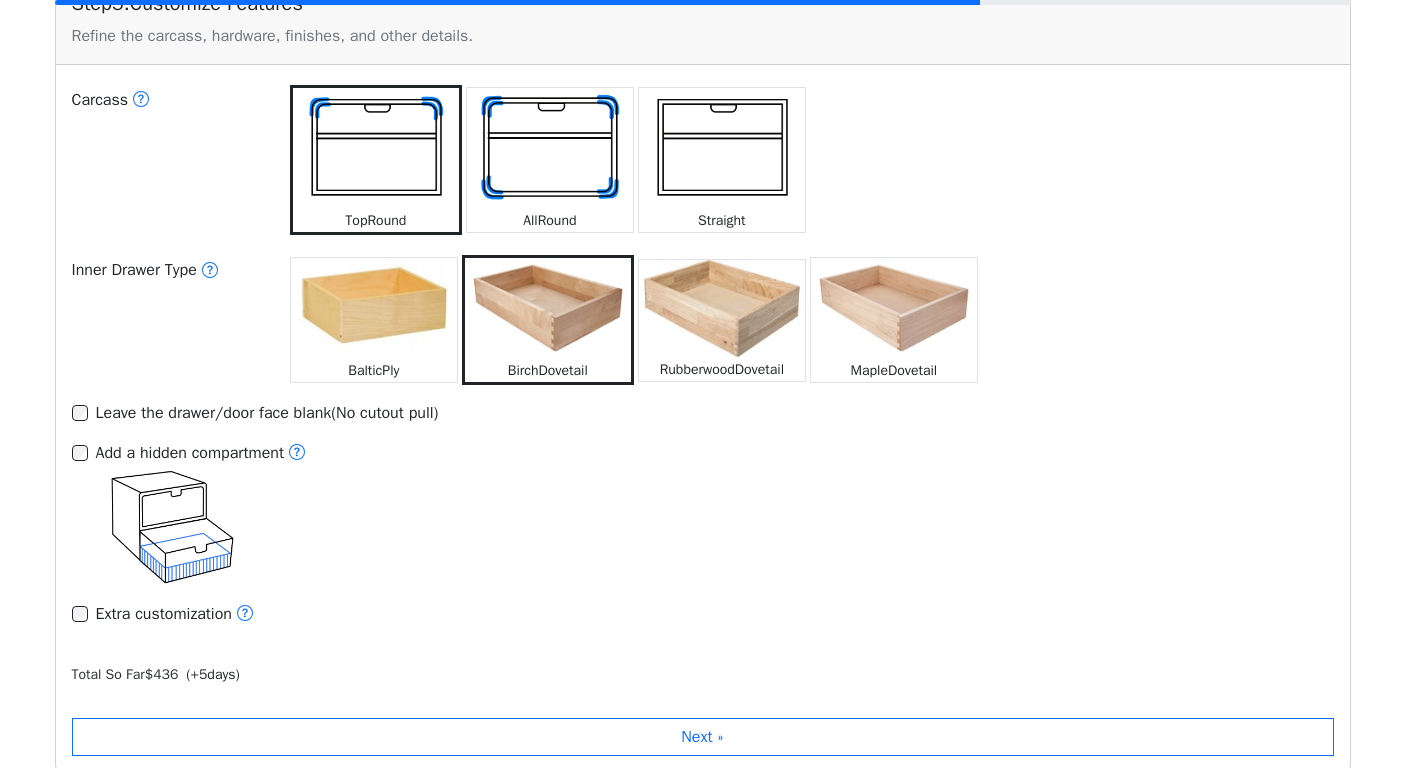 click at bounding box center (374, 308) 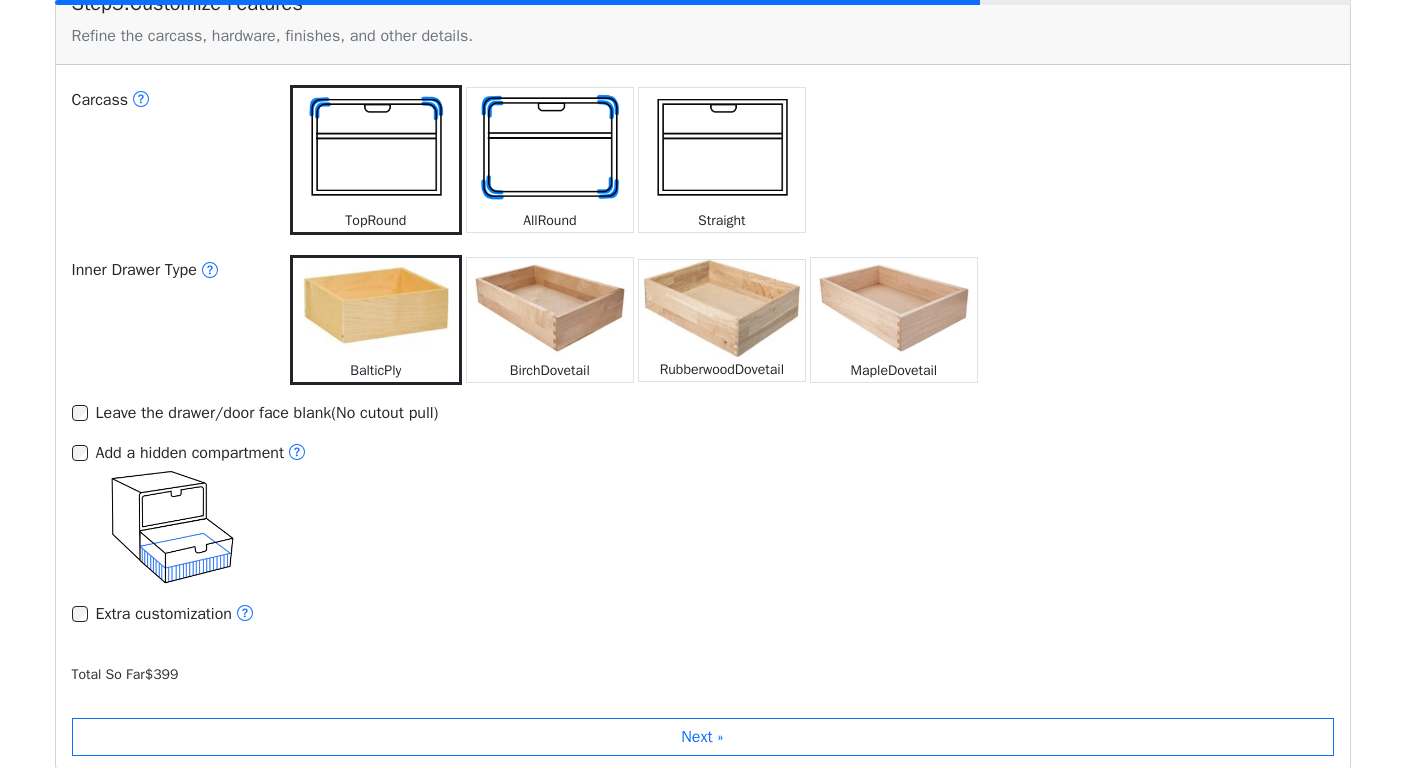 click at bounding box center [550, 308] 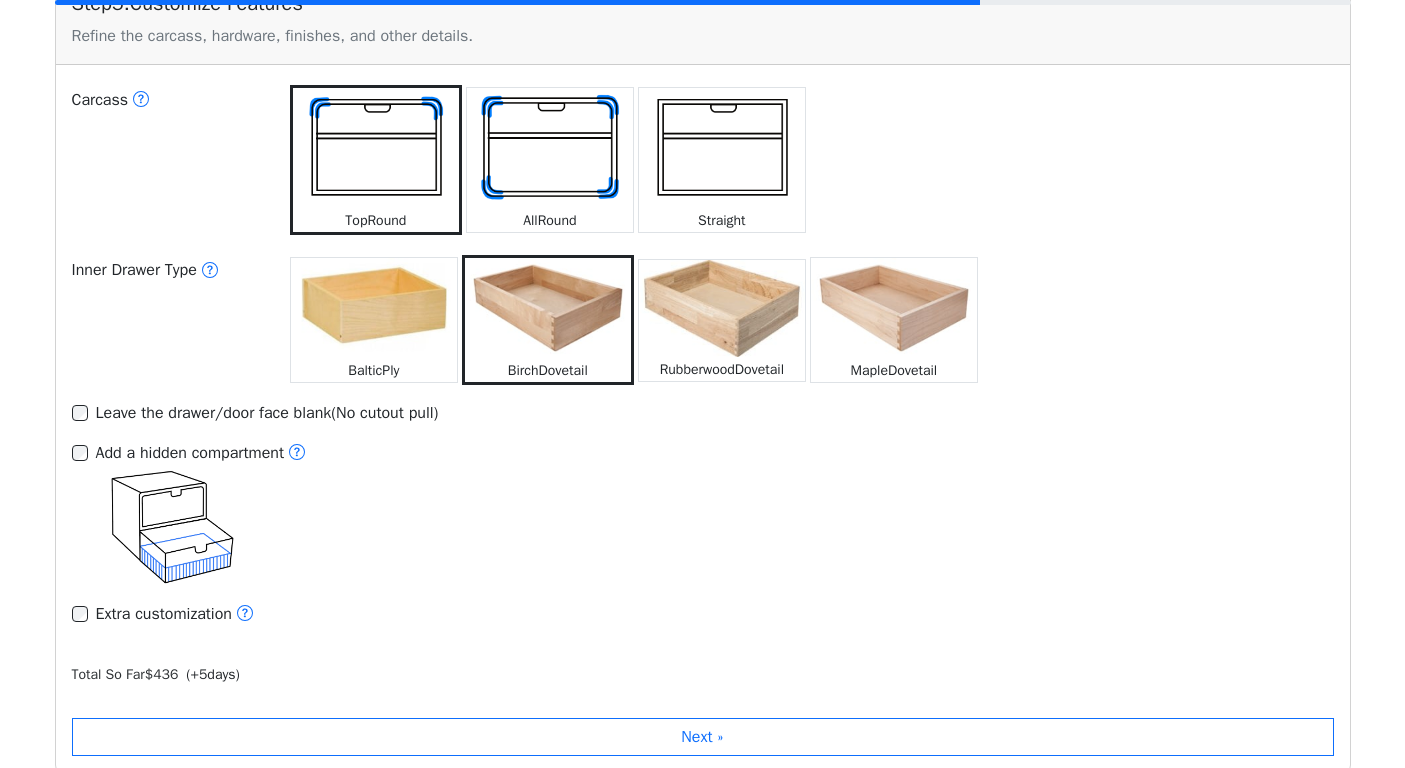 click on "Leave the drawer/door face blank(No cutout pull)" at bounding box center [267, 413] 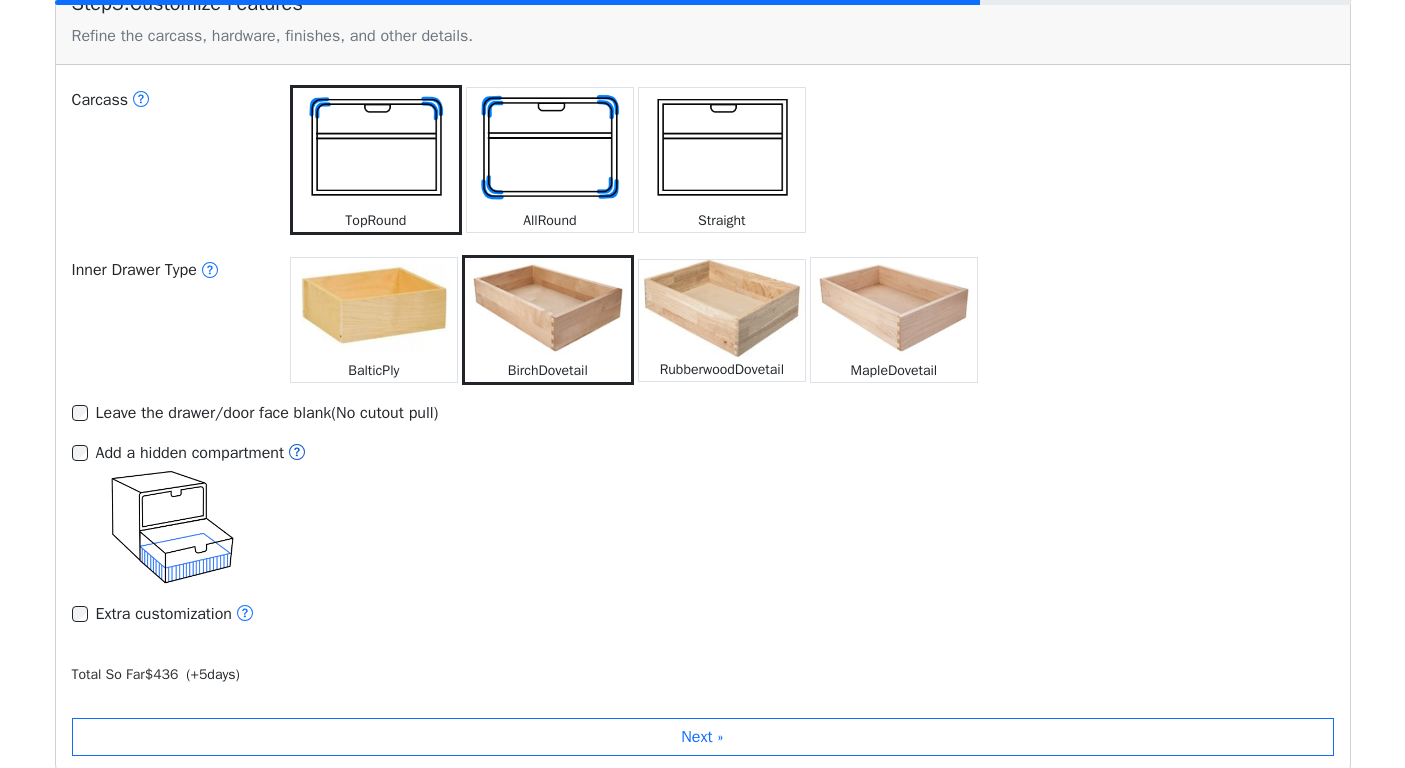 click 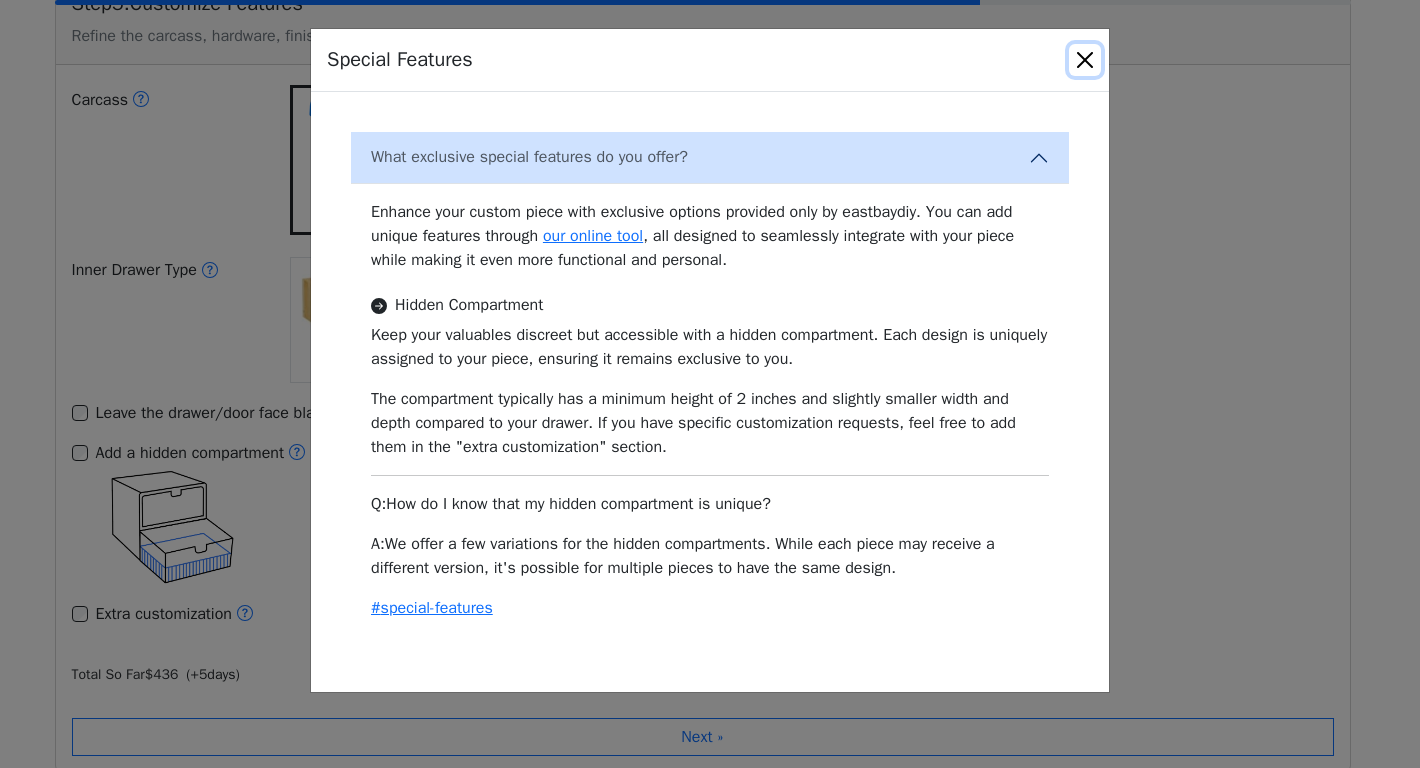 click at bounding box center [1085, 60] 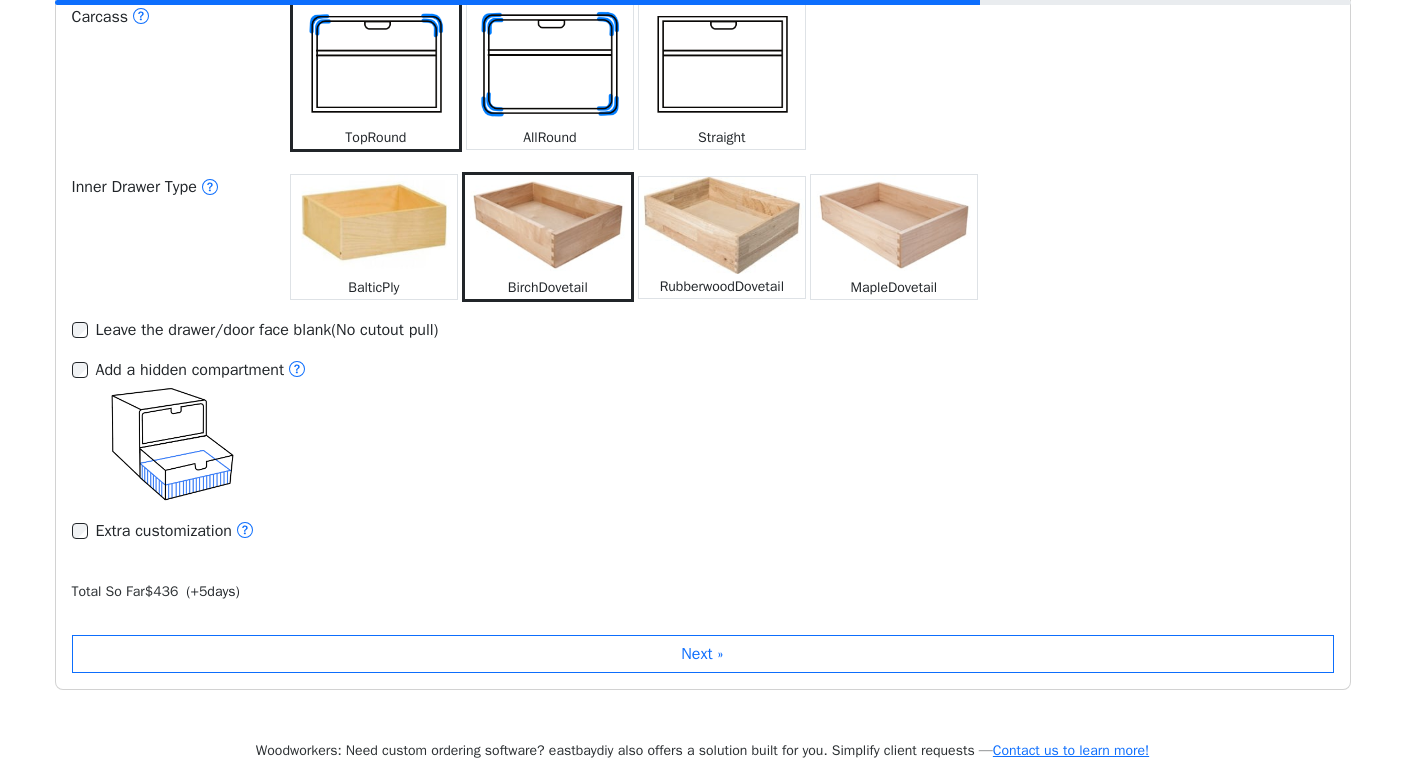 scroll, scrollTop: 2614, scrollLeft: 0, axis: vertical 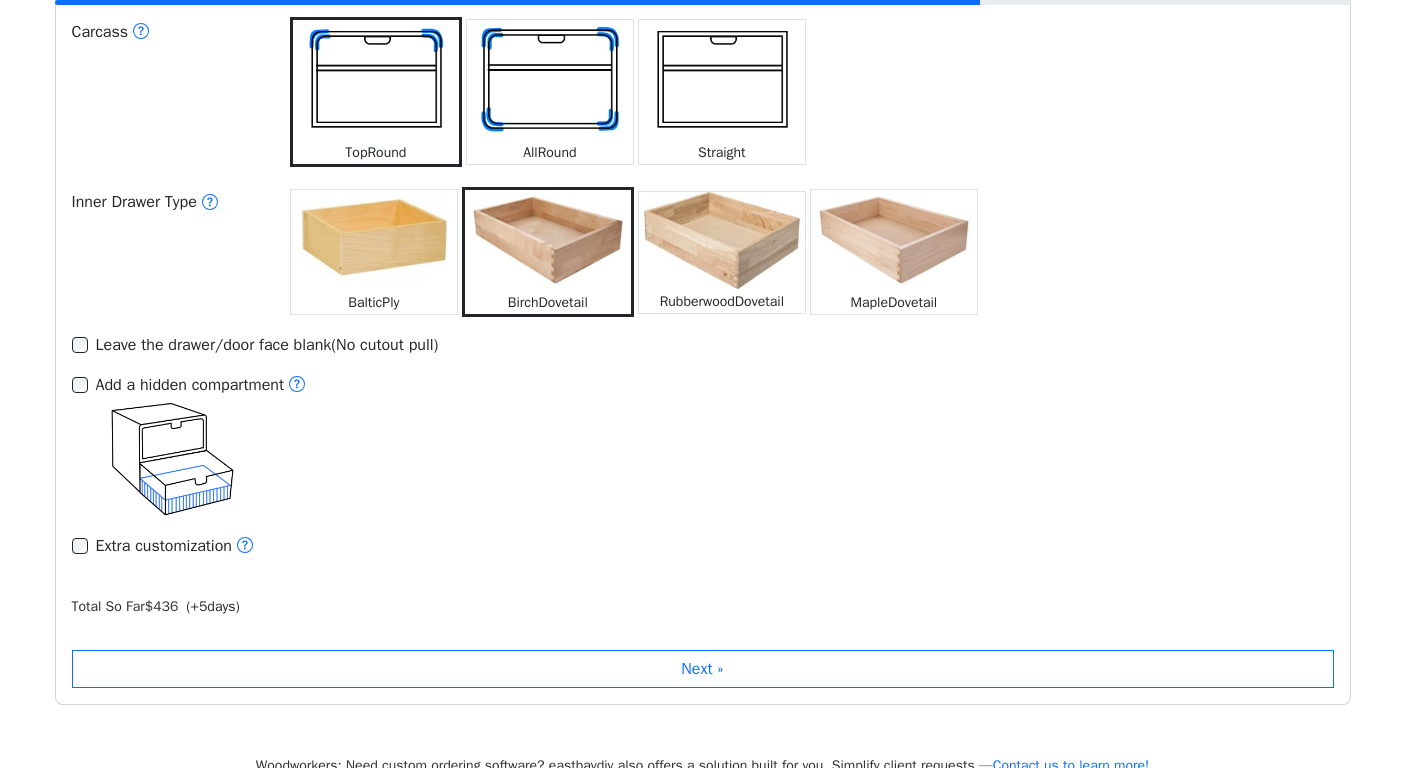 click at bounding box center [550, 80] 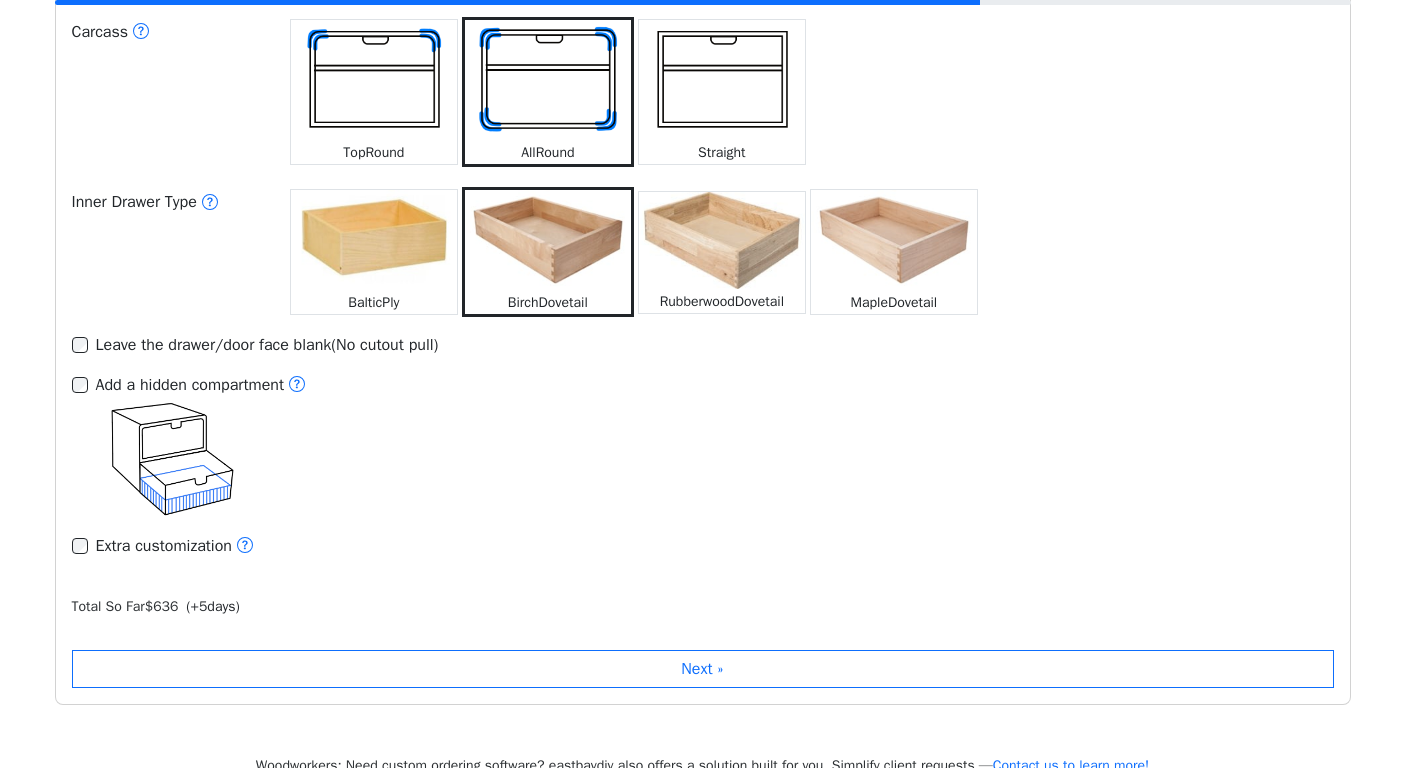 click at bounding box center [374, 80] 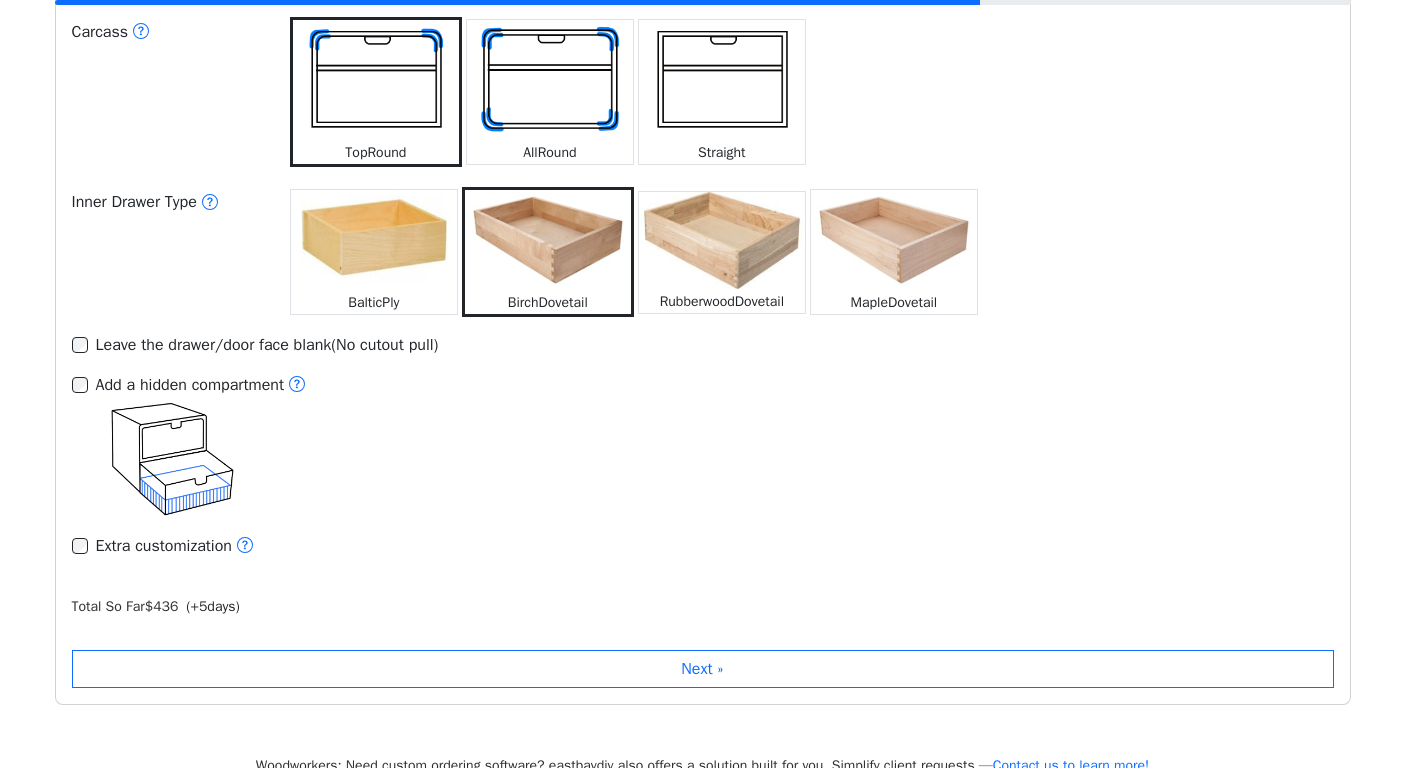 click at bounding box center (722, 80) 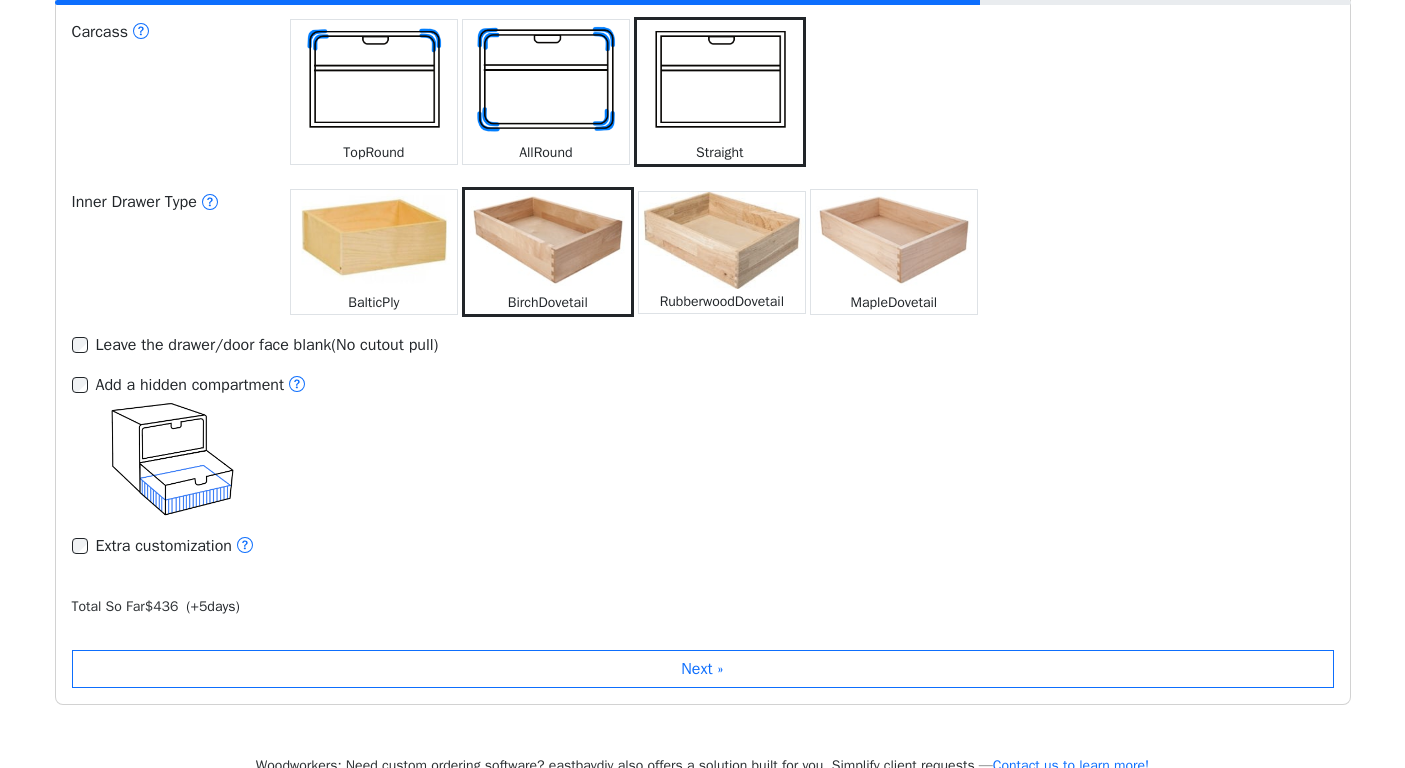 click at bounding box center (374, 80) 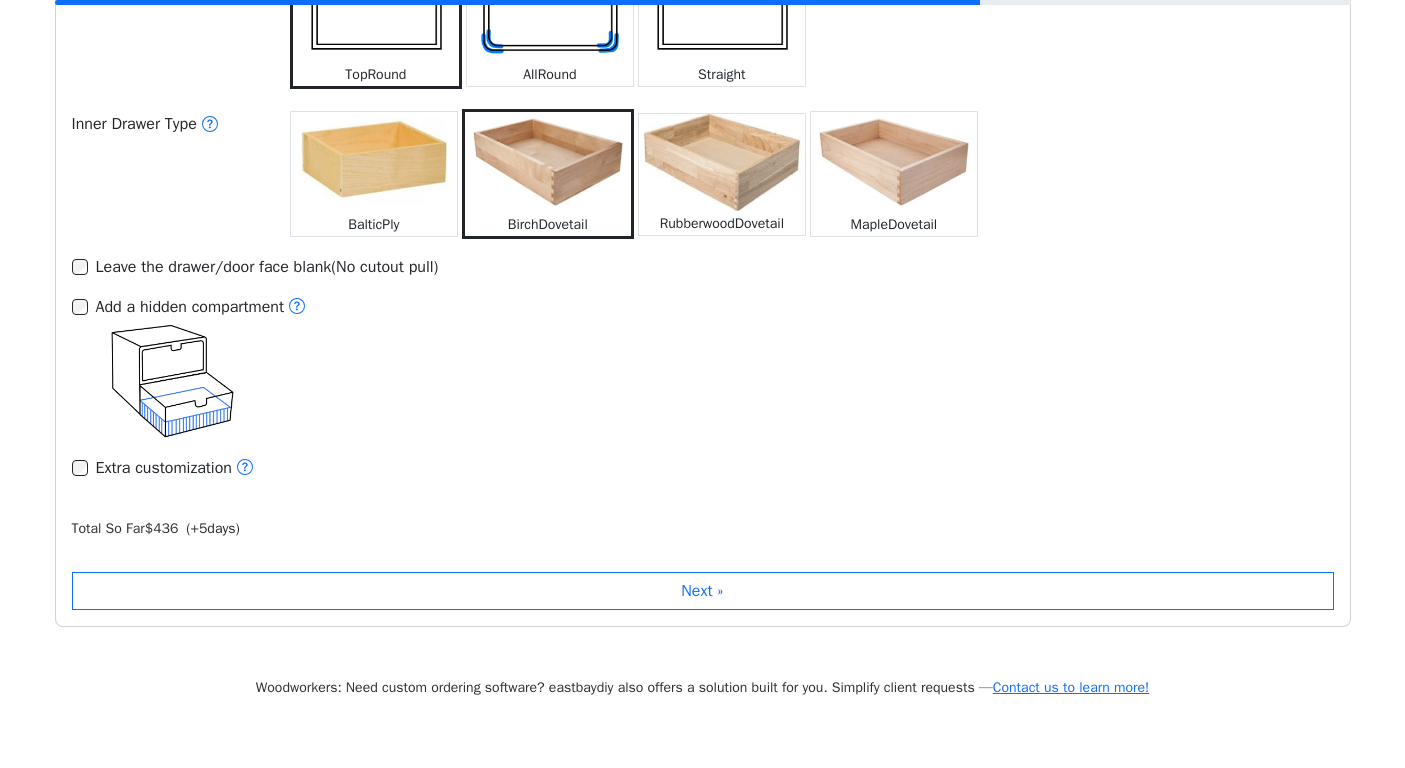 scroll, scrollTop: 2851, scrollLeft: 0, axis: vertical 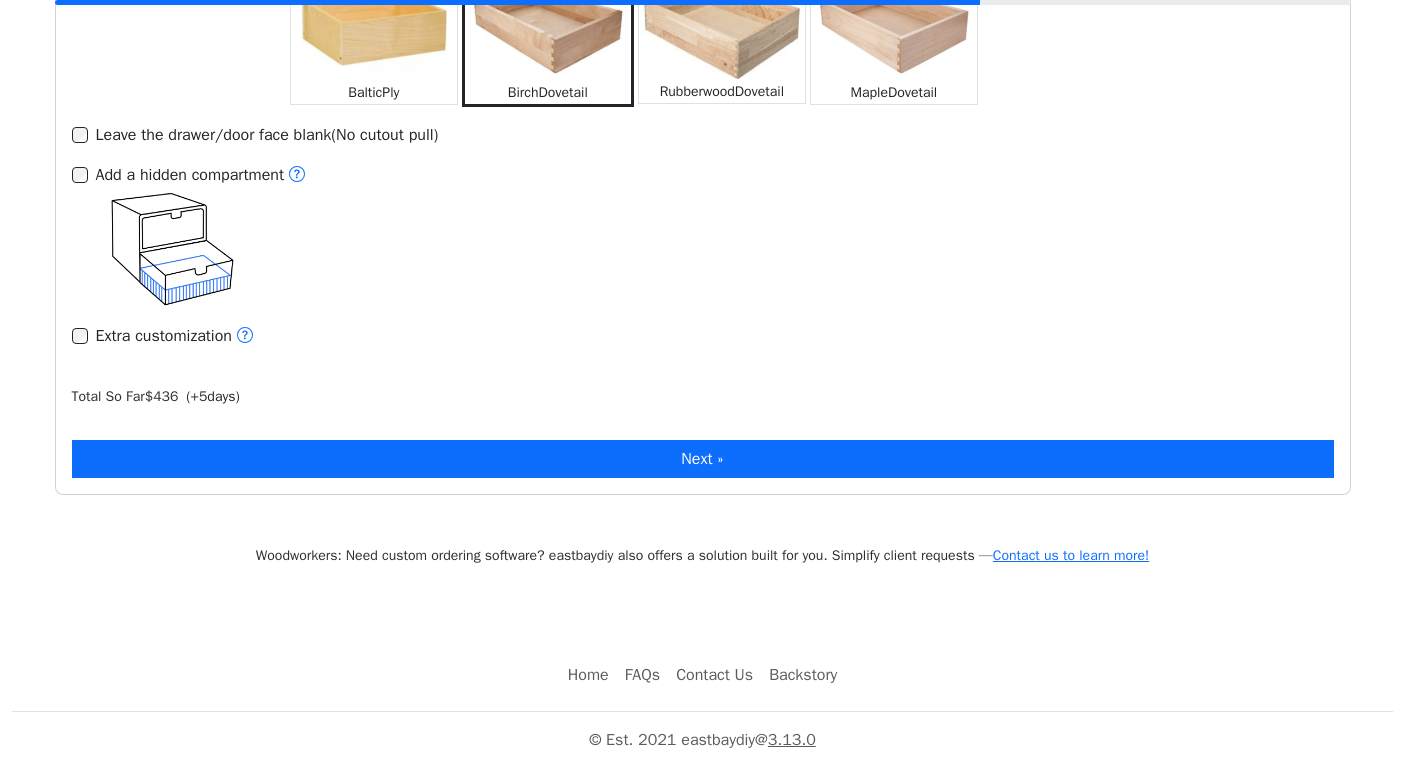 click on "Next »" at bounding box center (703, 459) 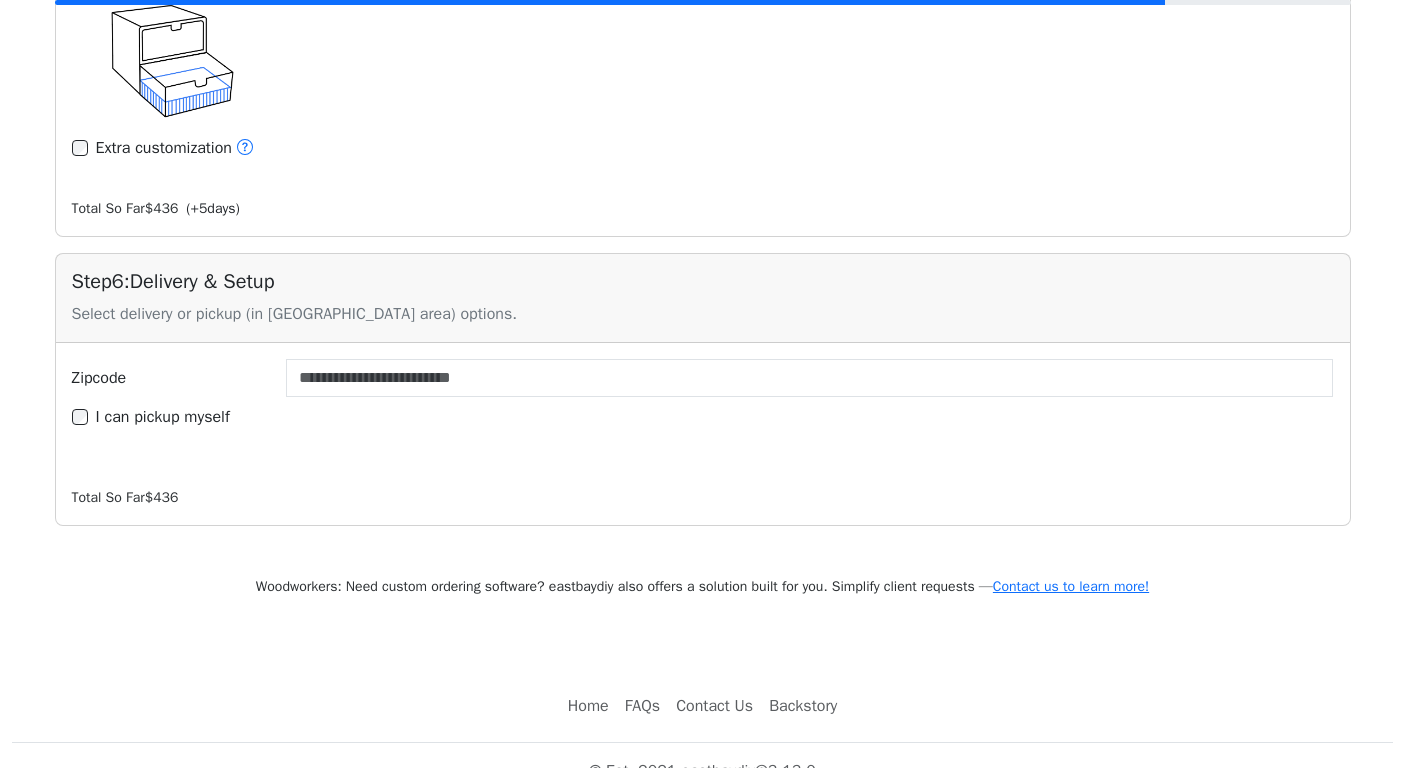 scroll, scrollTop: 3046, scrollLeft: 0, axis: vertical 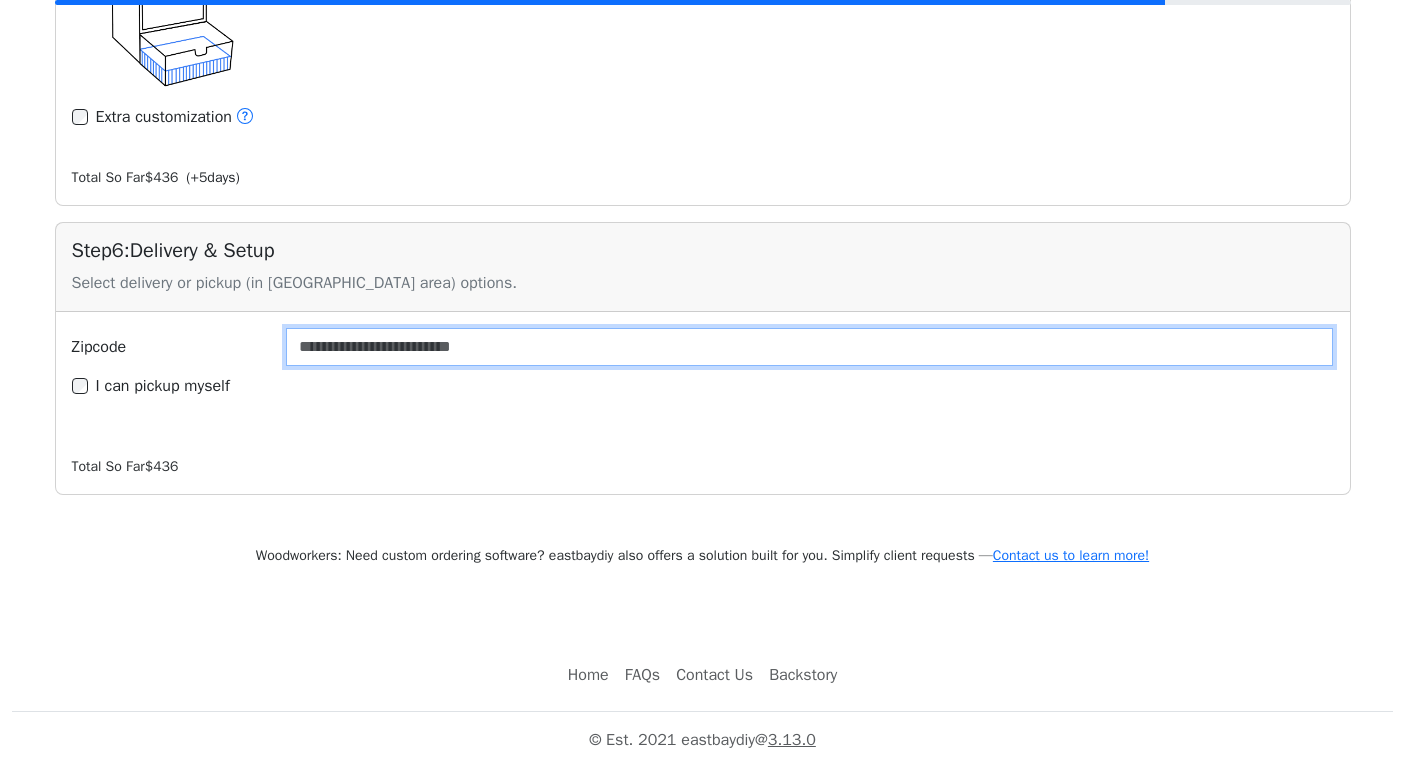click on "Zipcode" at bounding box center [810, 347] 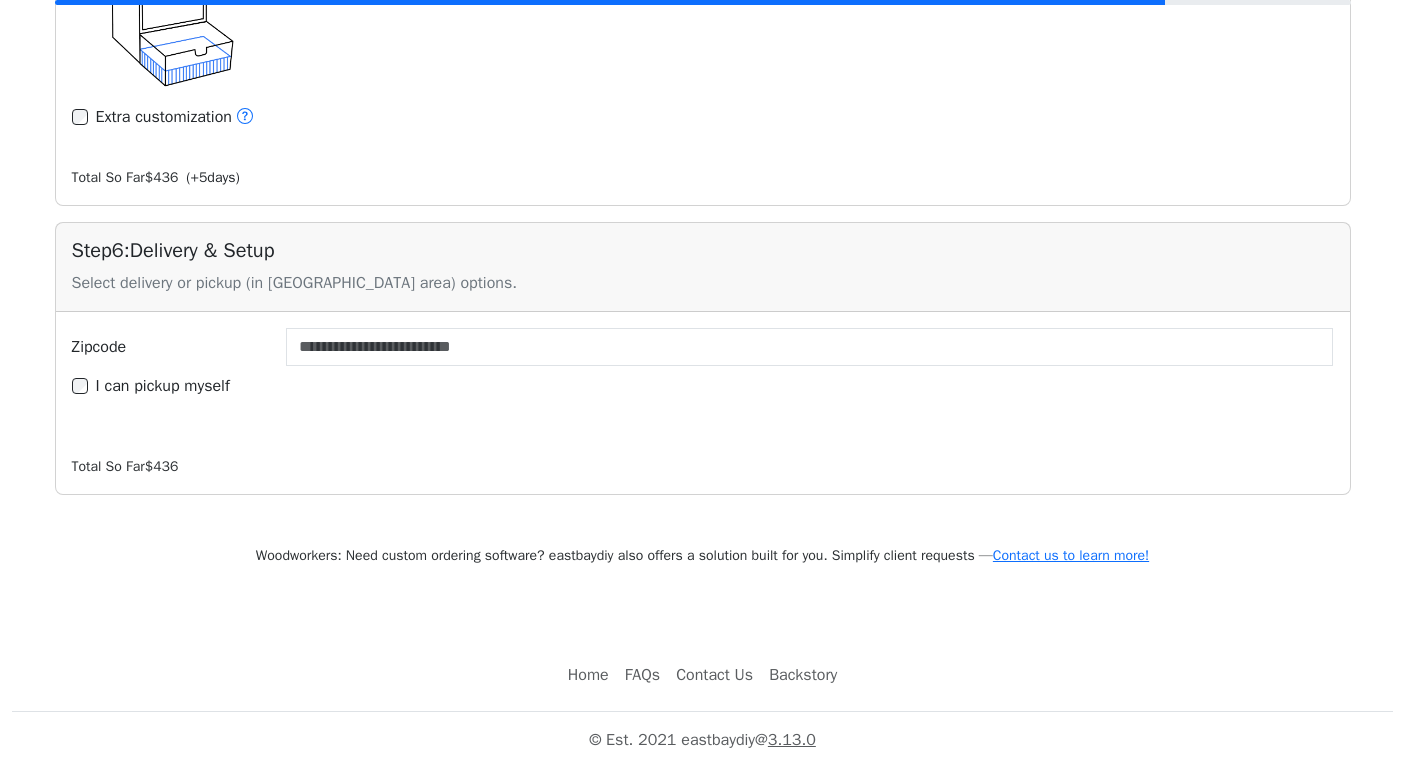 click on "I can pickup myself" at bounding box center [163, 386] 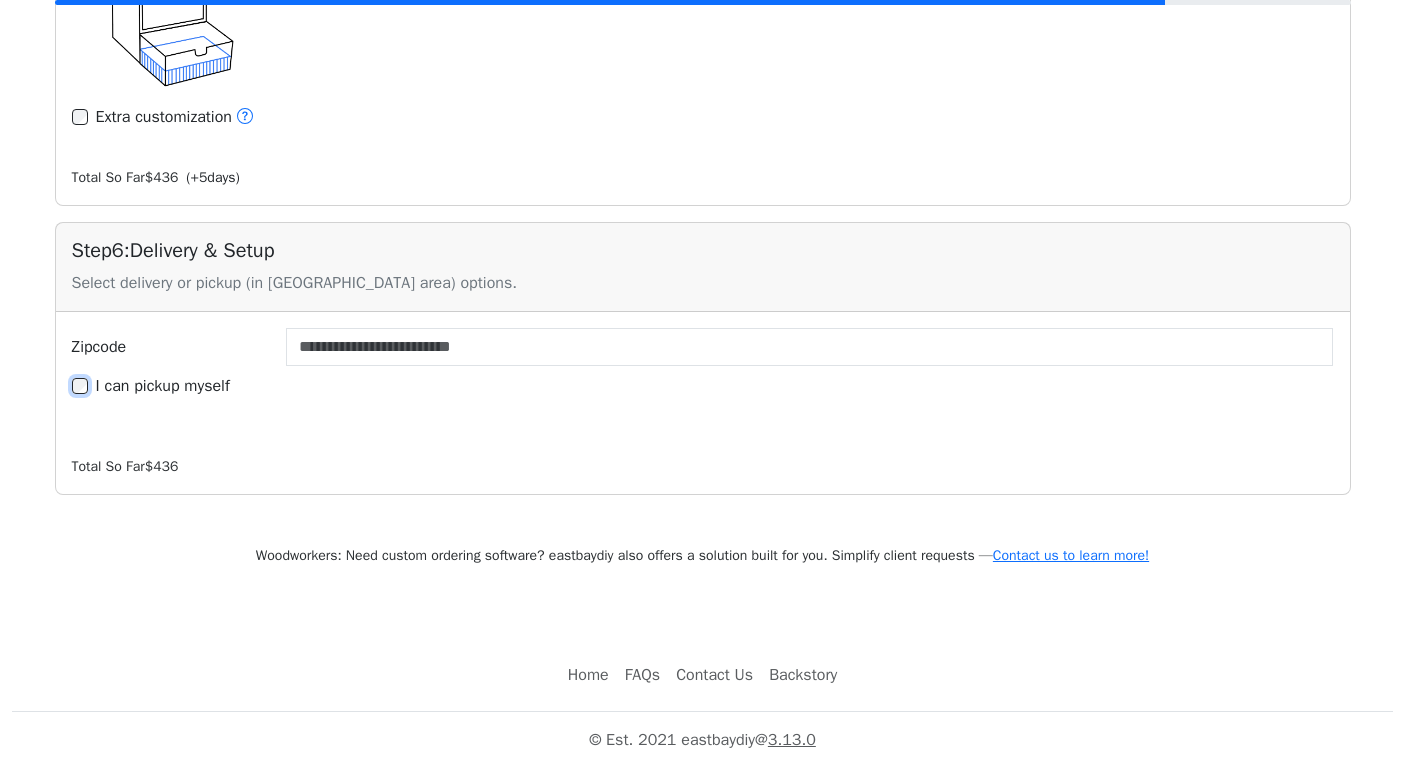 type on "*****" 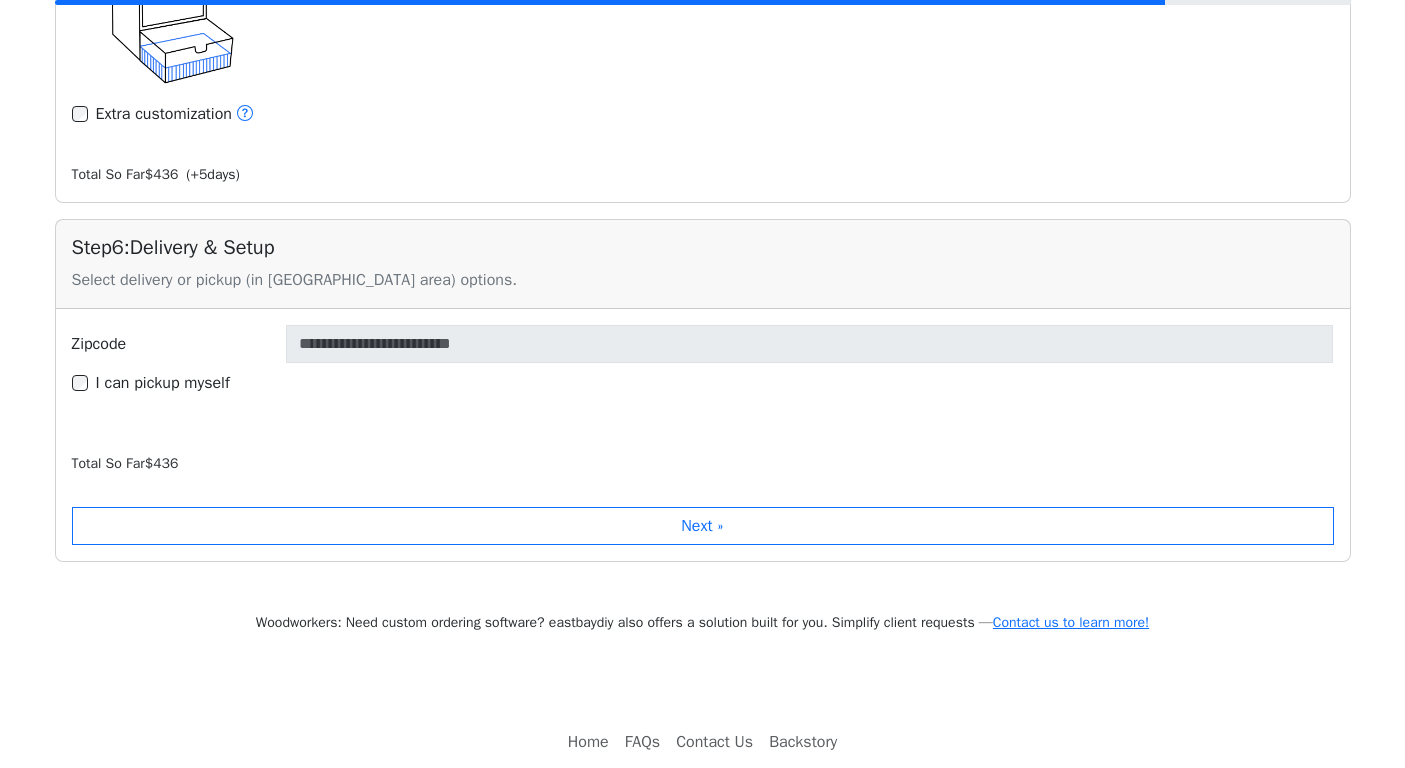 click on "I can pickup myself" at bounding box center (163, 383) 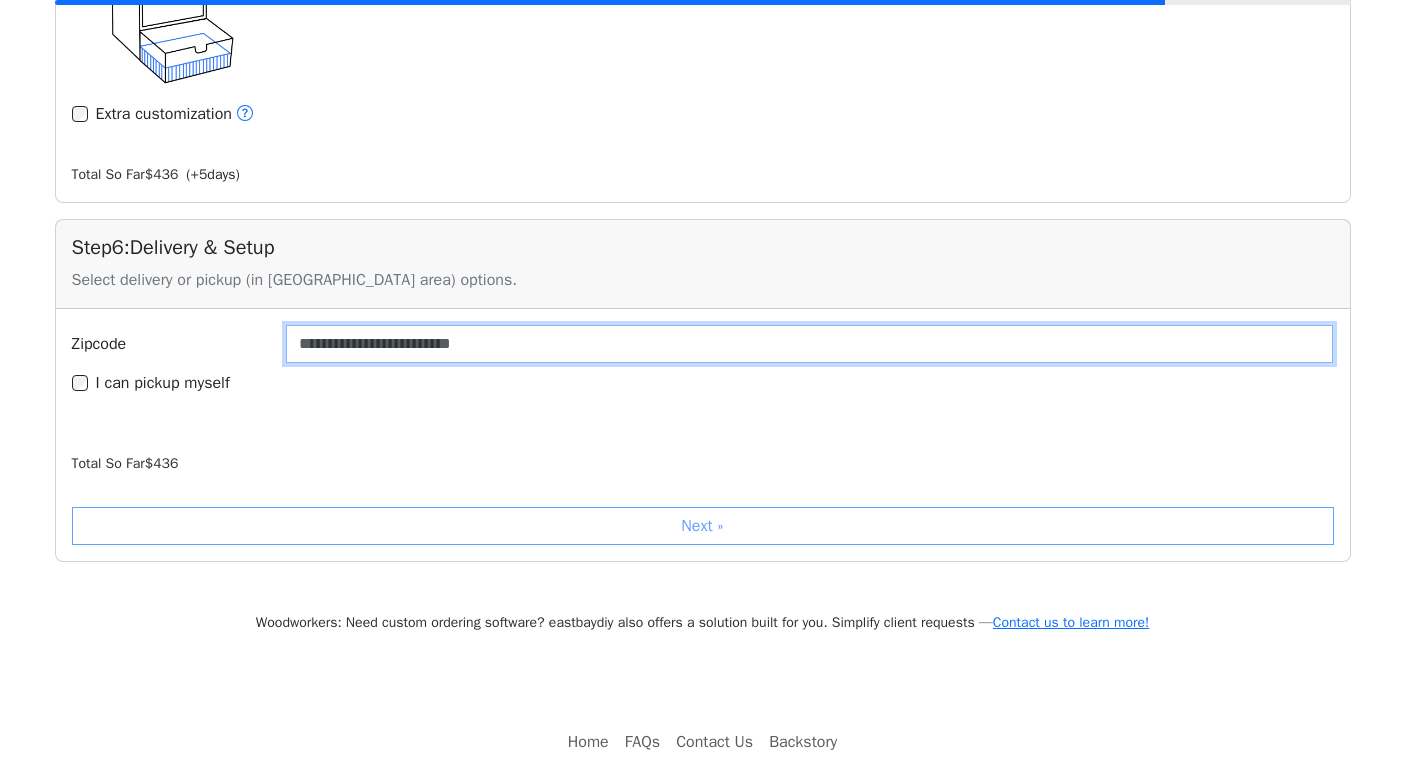 click on "Zipcode" at bounding box center [810, 344] 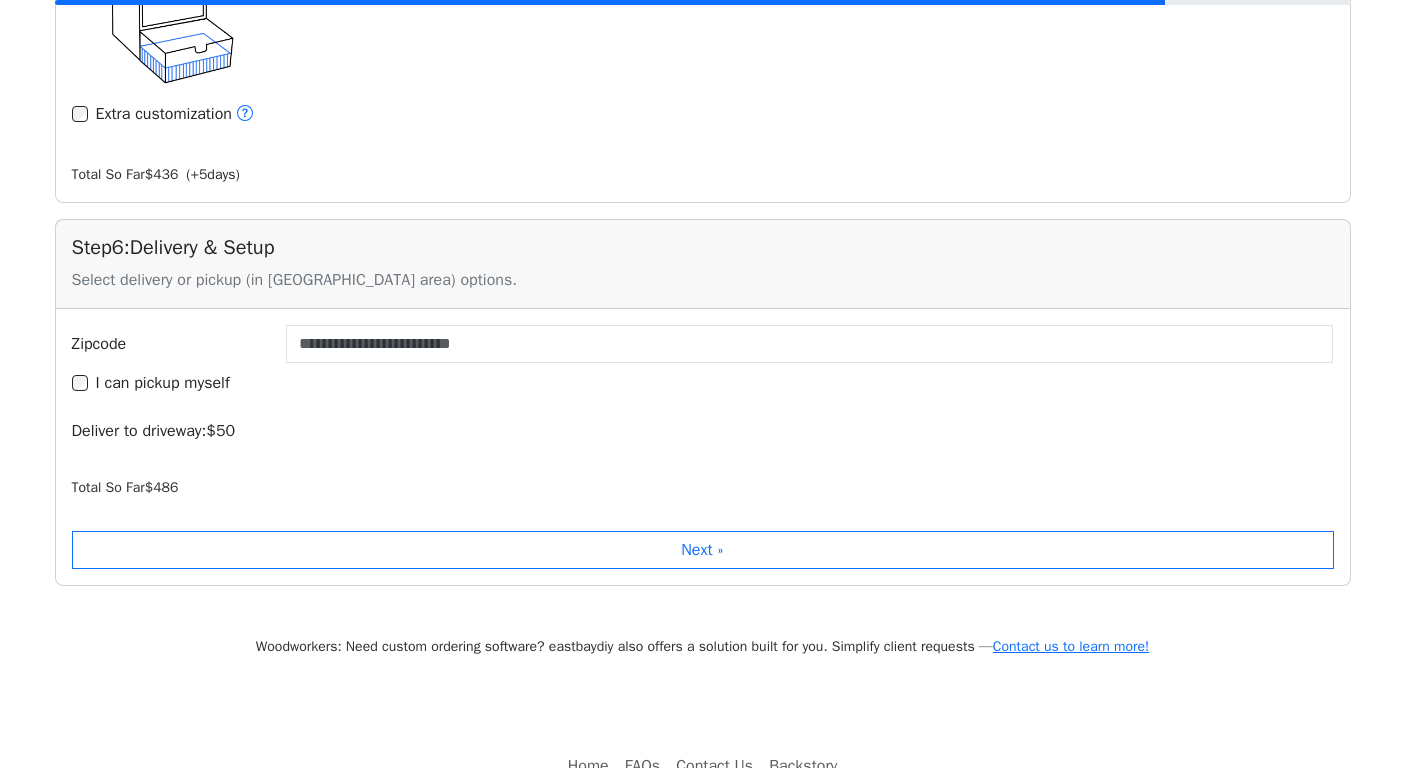 click on "I can pickup myself" at bounding box center (163, 383) 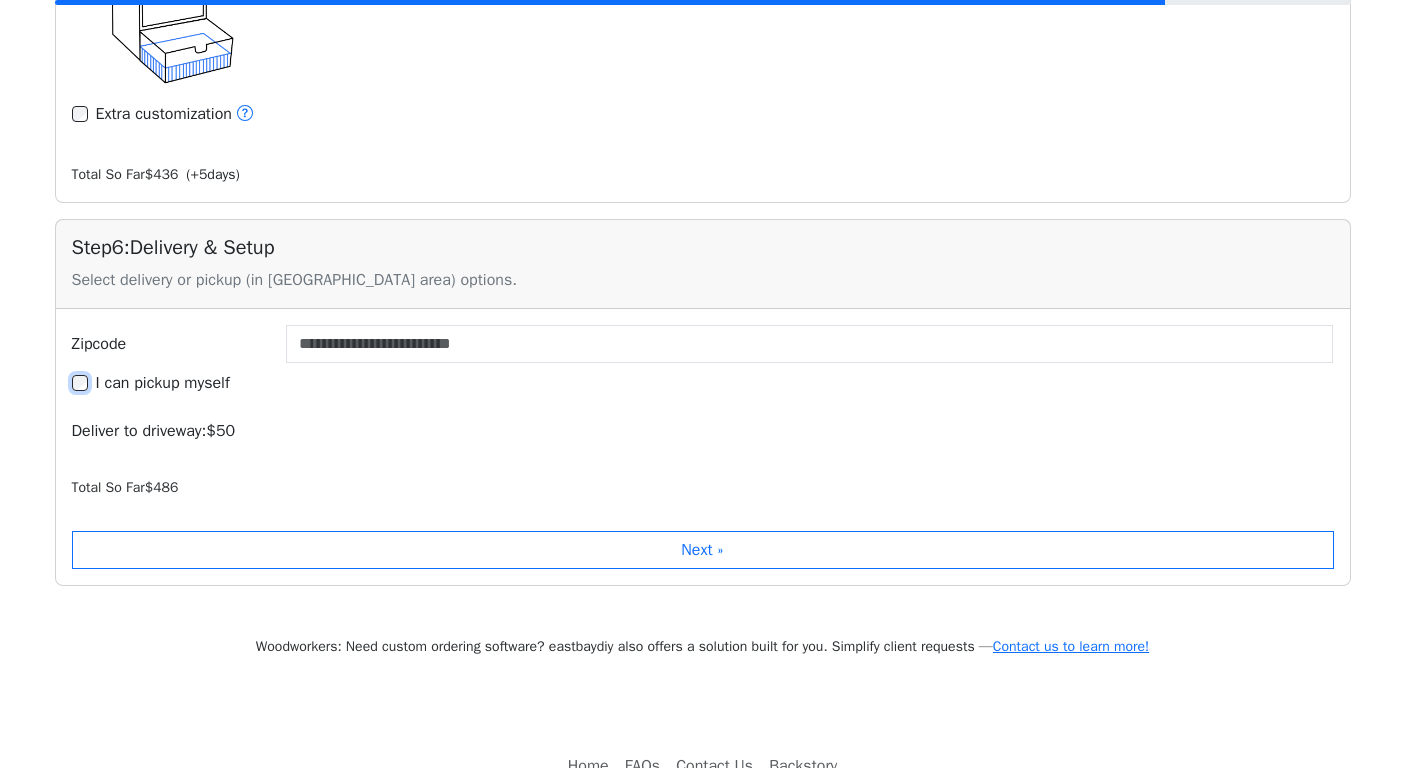 type on "*****" 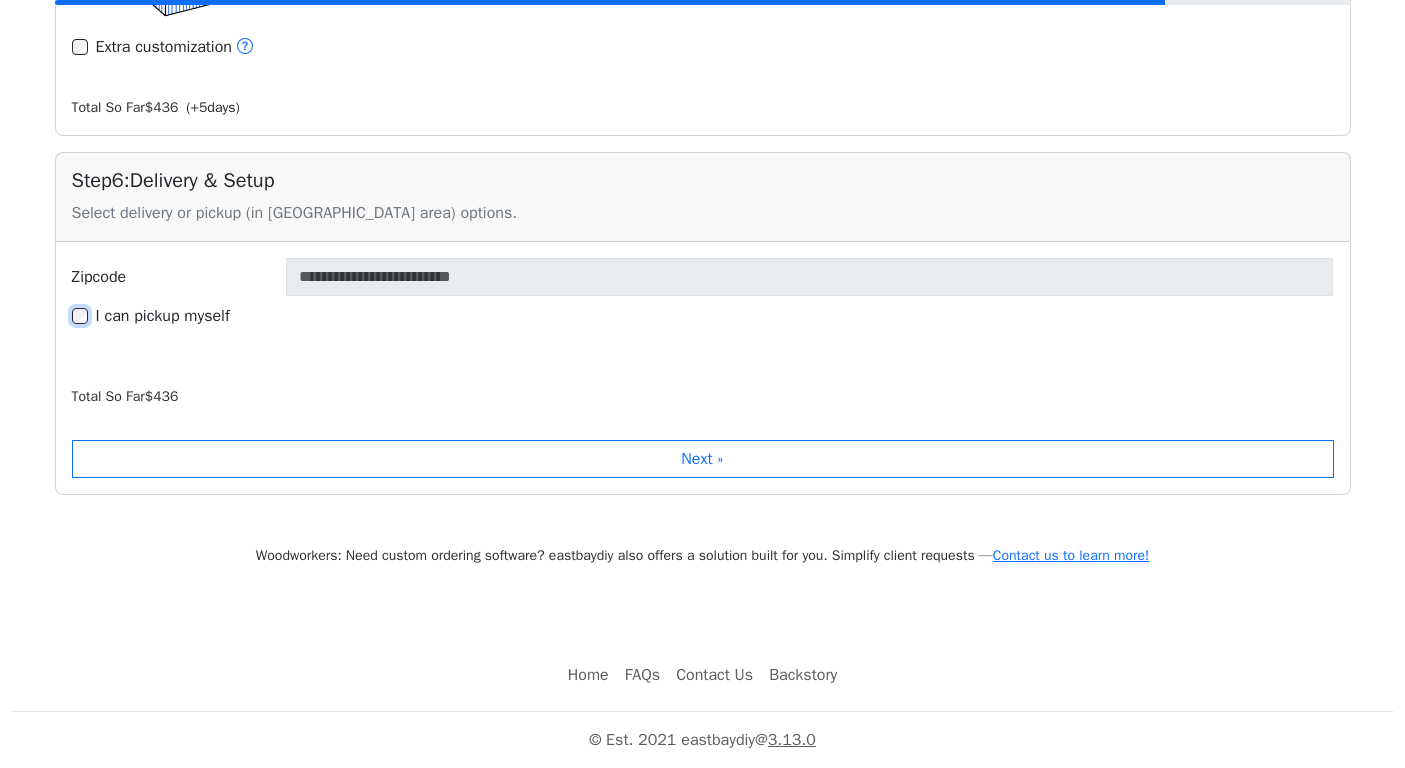 scroll, scrollTop: 3140, scrollLeft: 0, axis: vertical 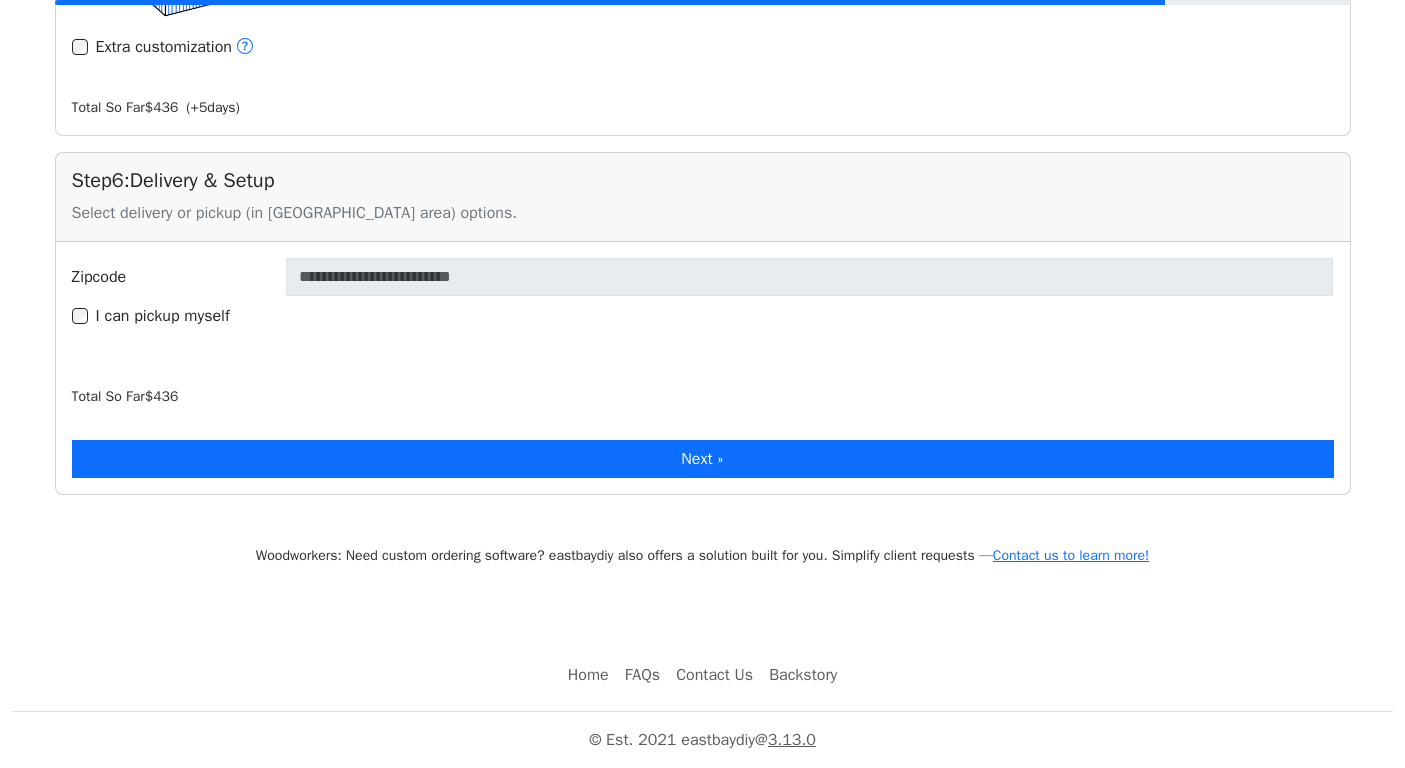 click on "Next »" at bounding box center (703, 459) 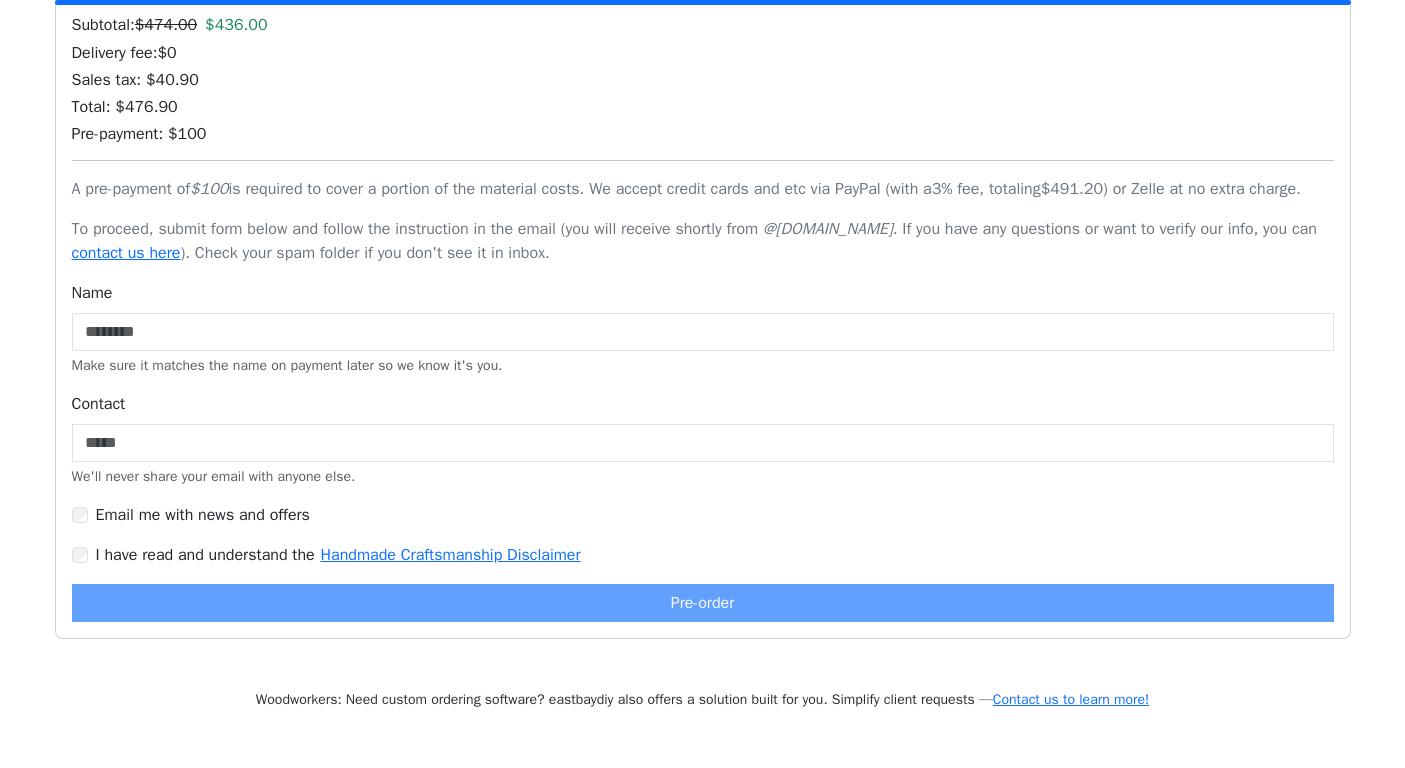 scroll, scrollTop: 4507, scrollLeft: 0, axis: vertical 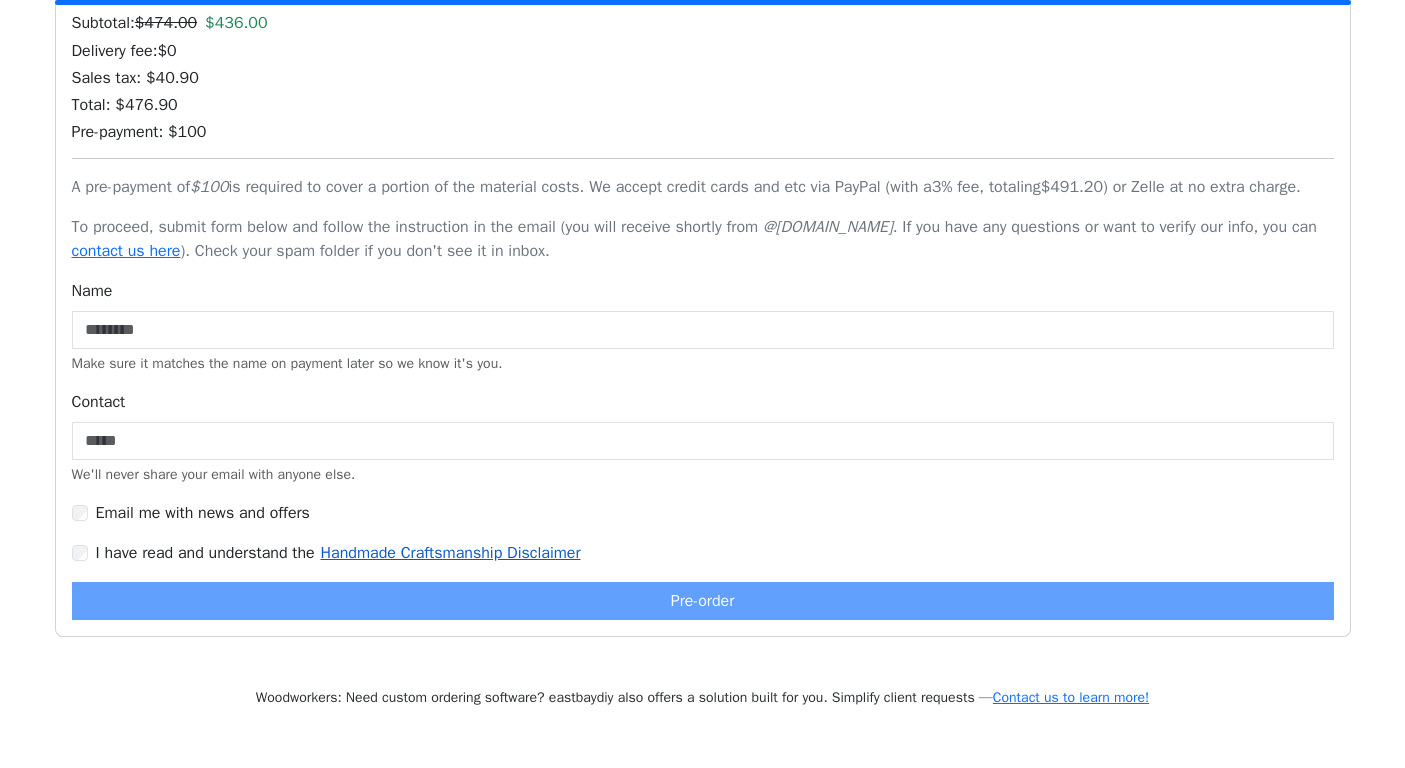 click on "Handmade Craftsmanship Disclaimer" at bounding box center (450, 553) 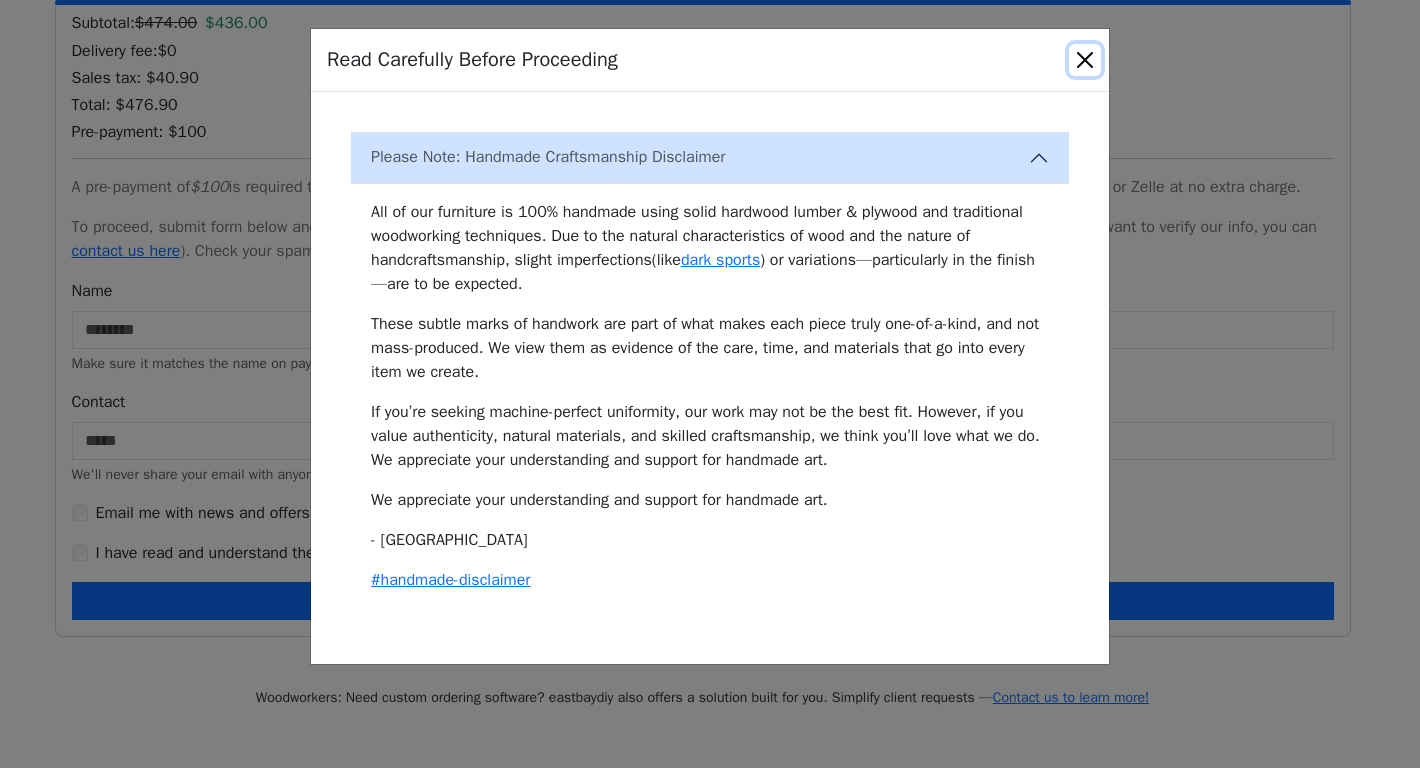 drag, startPoint x: 1078, startPoint y: 69, endPoint x: 735, endPoint y: 127, distance: 347.86923 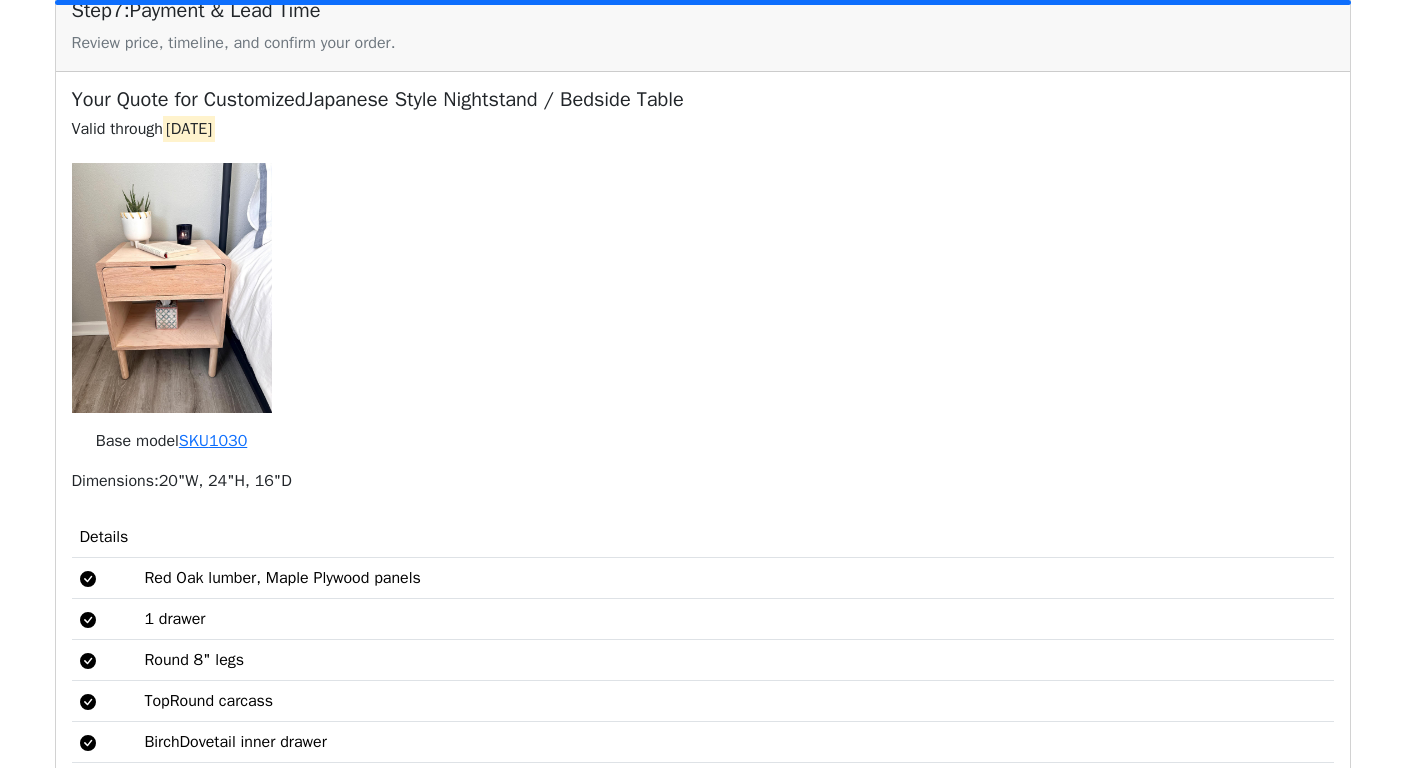 scroll, scrollTop: 3443, scrollLeft: 0, axis: vertical 